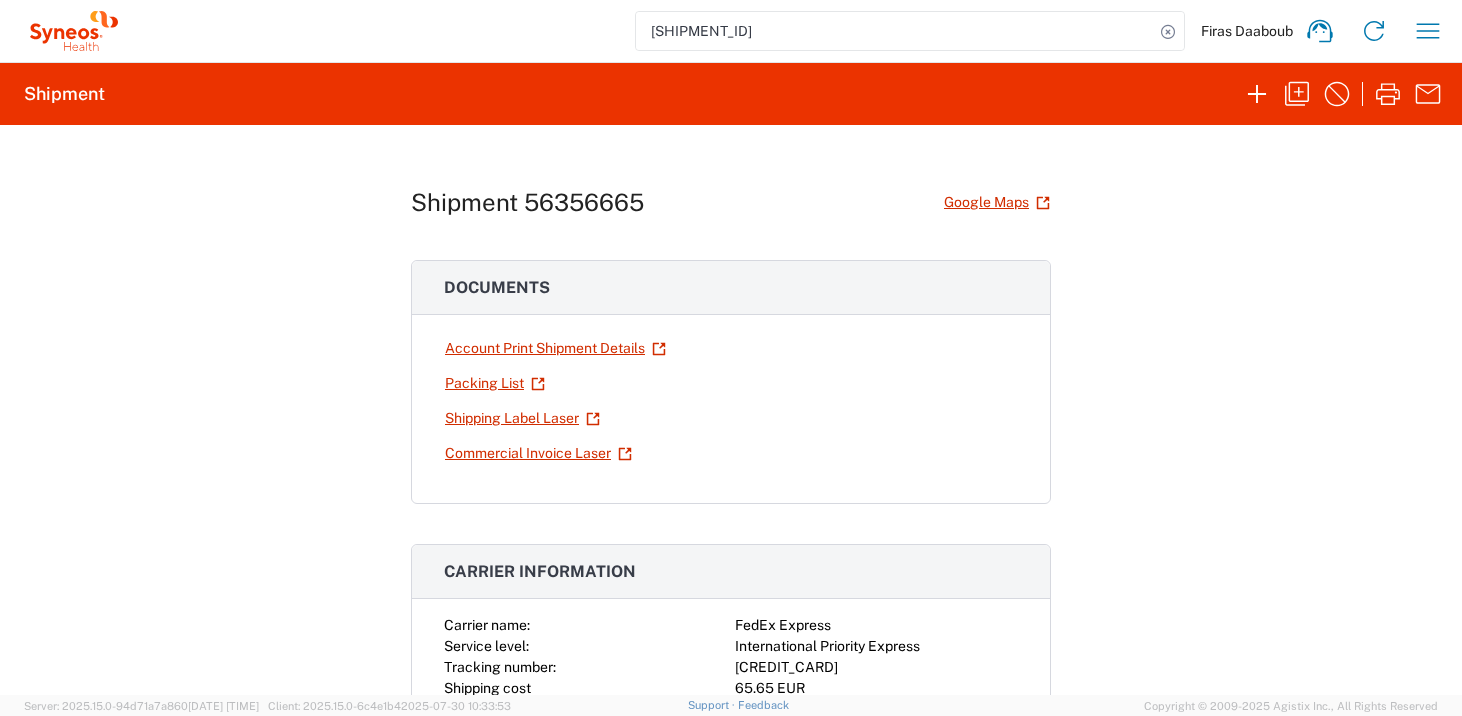 scroll, scrollTop: 0, scrollLeft: 0, axis: both 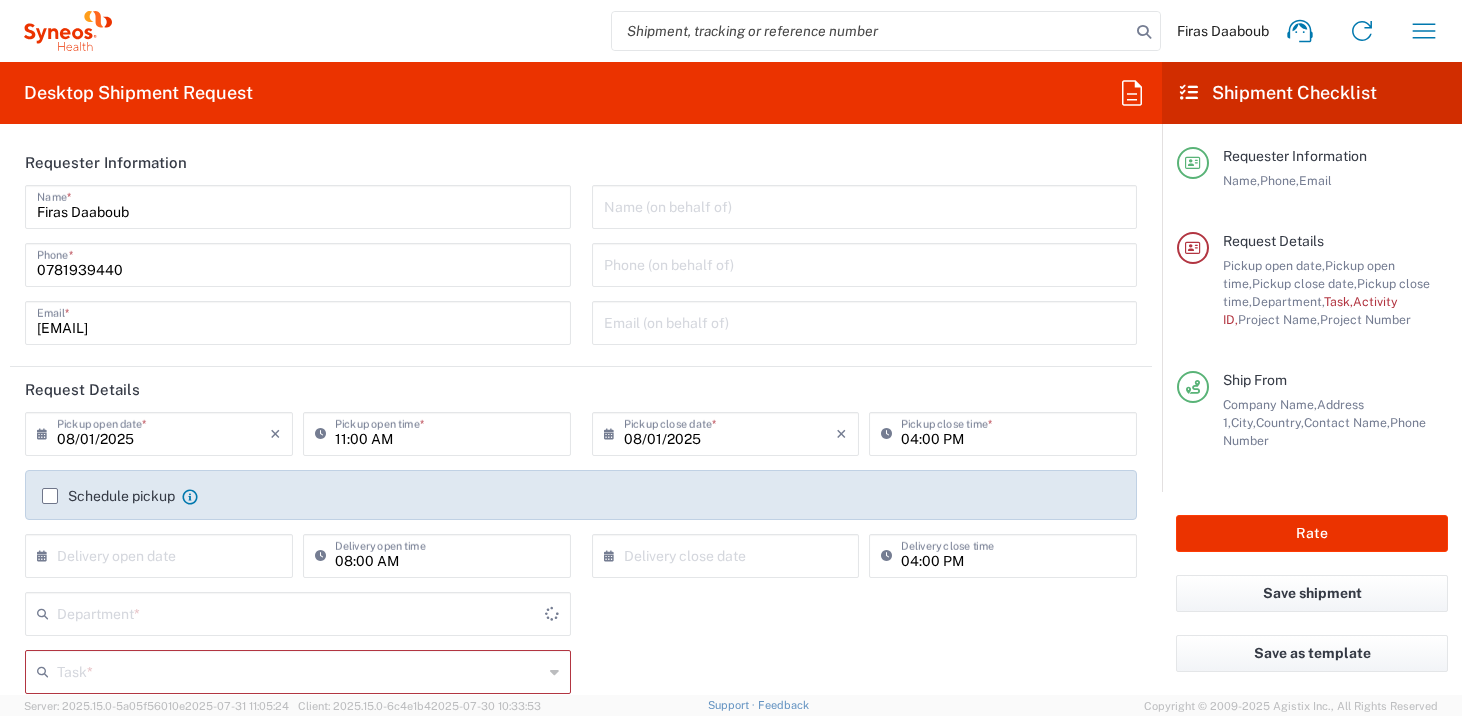 type on "France" 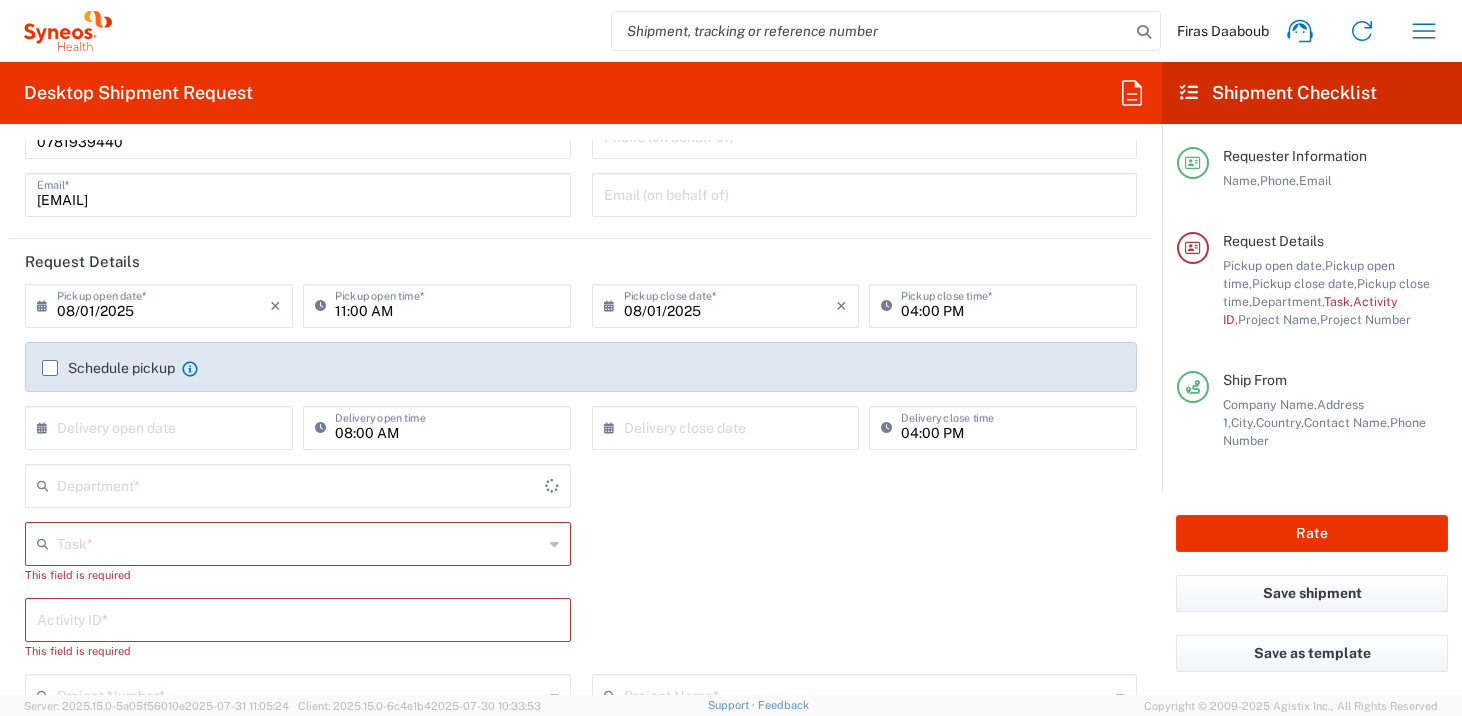 scroll, scrollTop: 129, scrollLeft: 0, axis: vertical 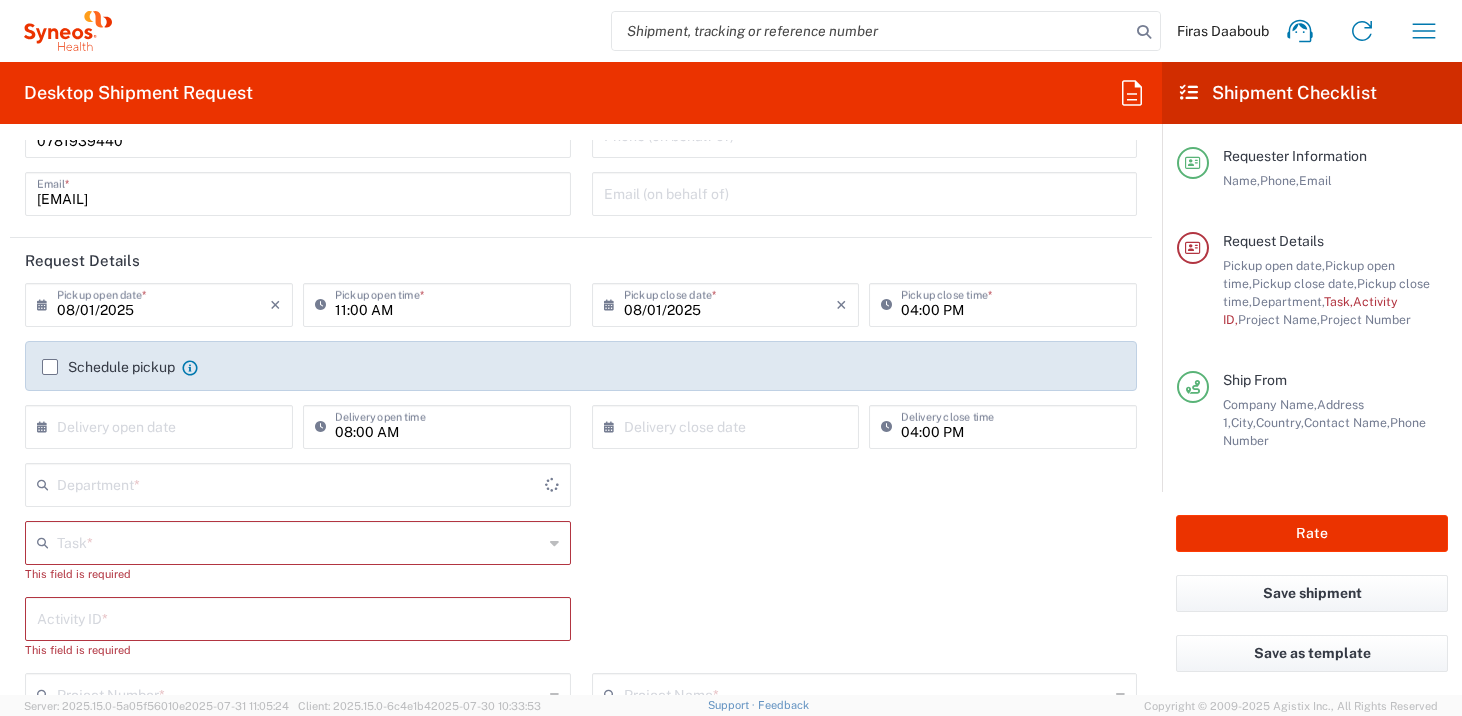 click on "08/01/2025" at bounding box center [163, 303] 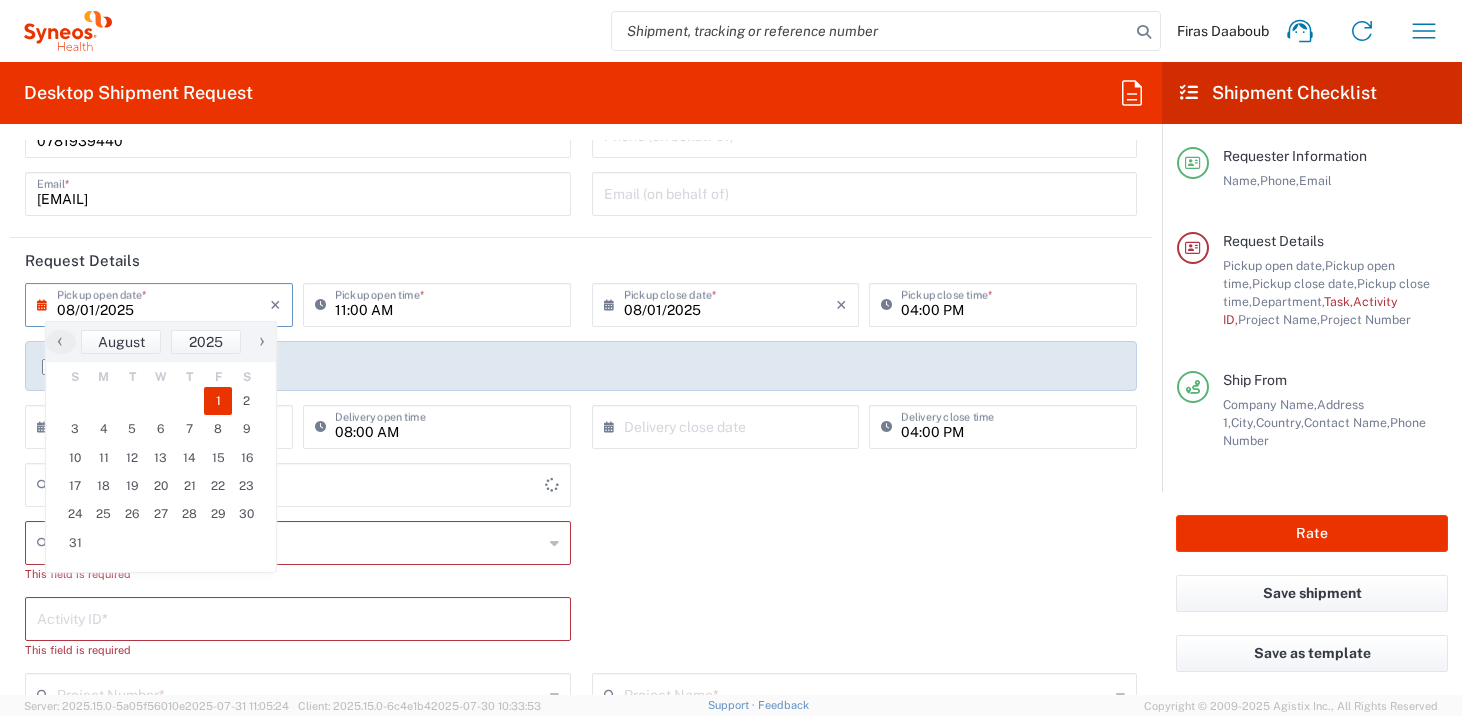type on "Syneos Health France SARL" 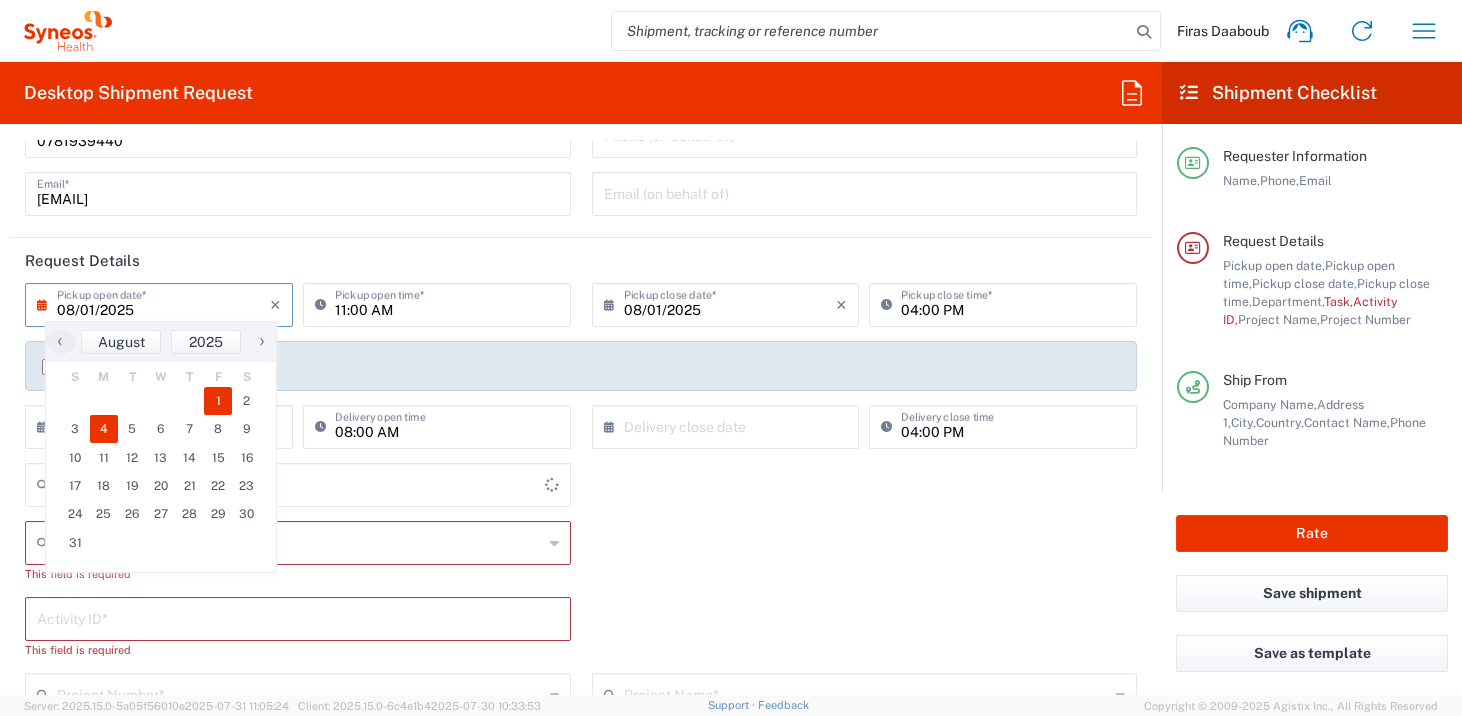 click on "4" 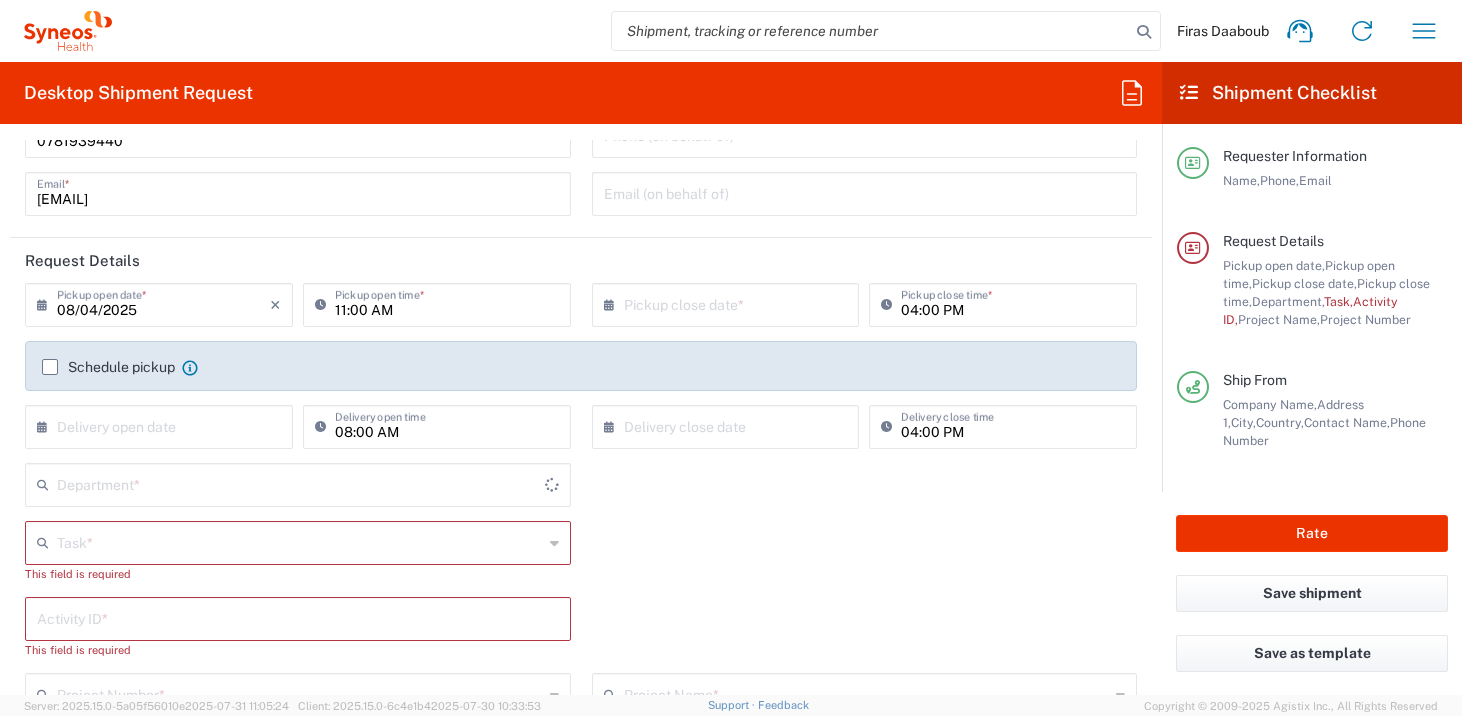 type on "4510" 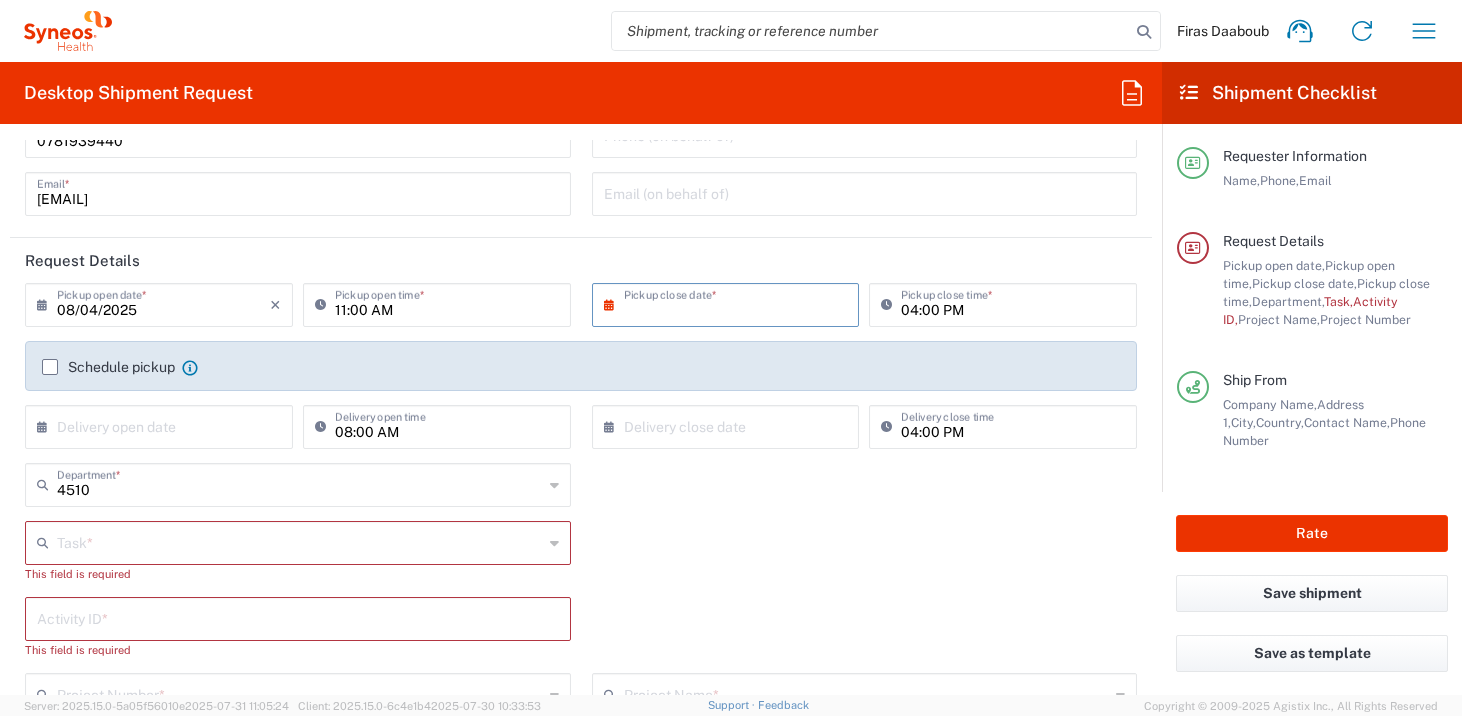click at bounding box center (730, 303) 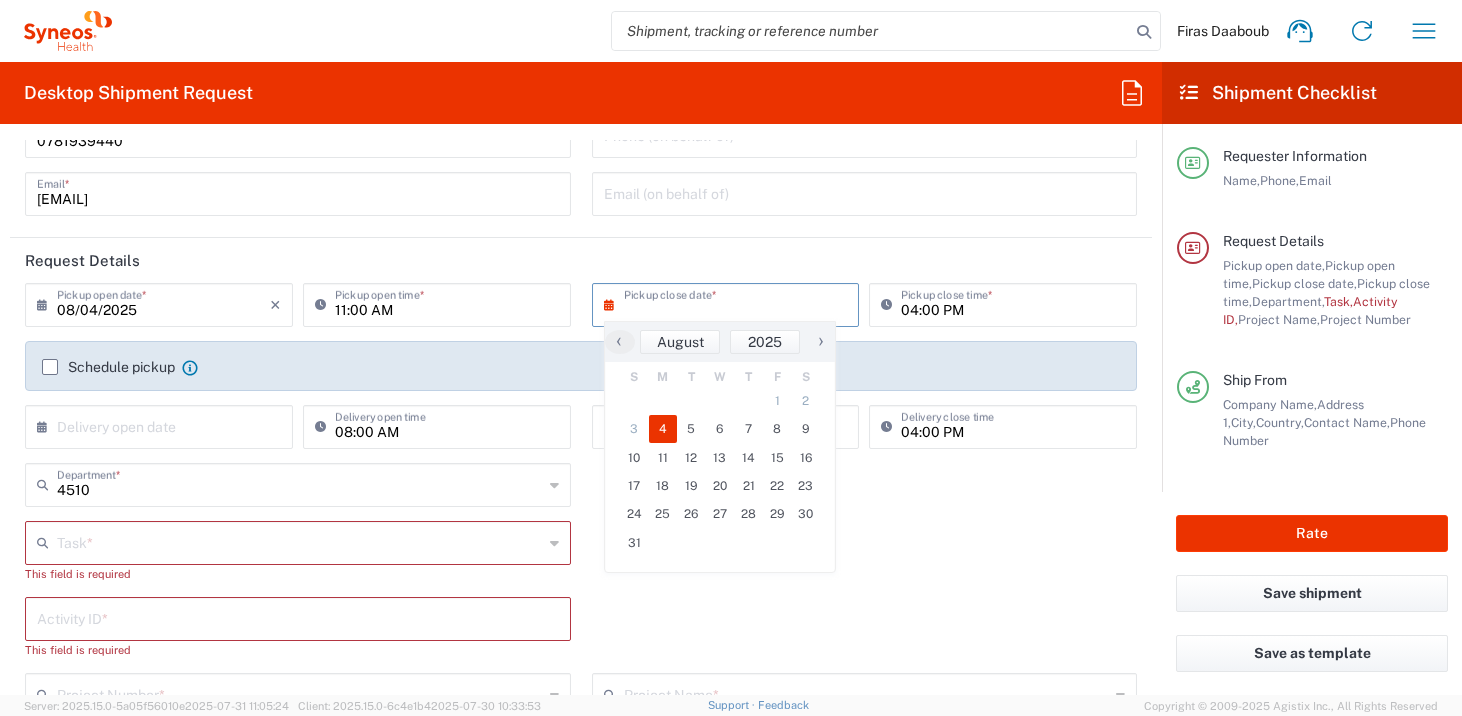 click on "4" 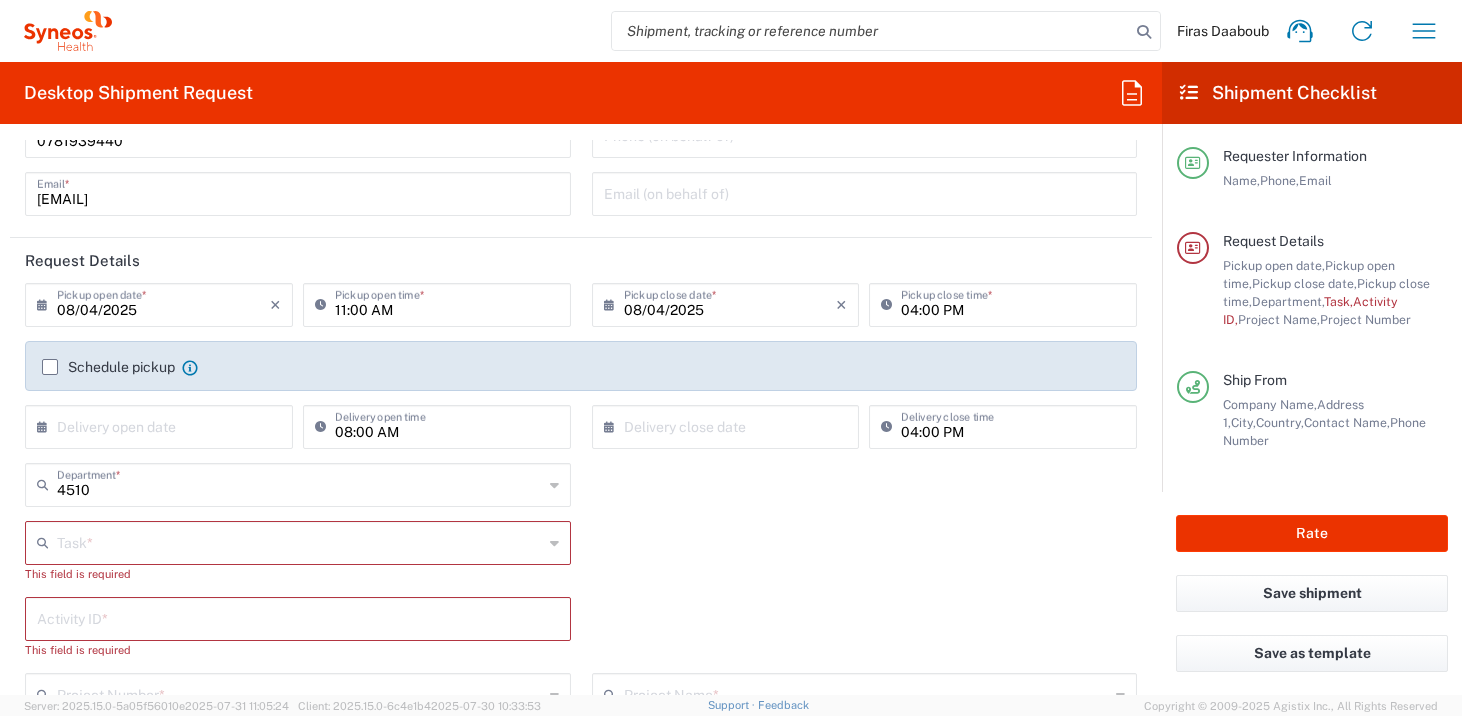 click on "11:00 AM" at bounding box center [447, 303] 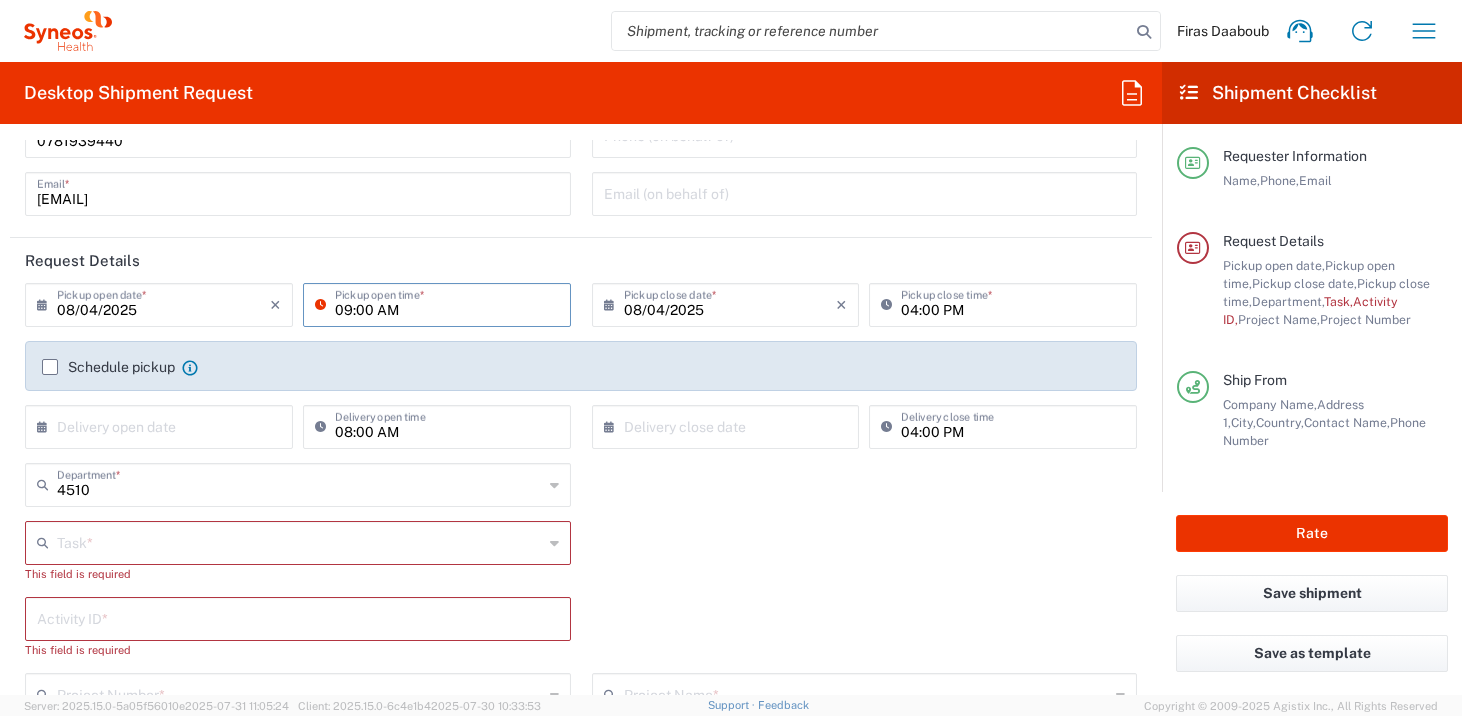 type on "09:00 AM" 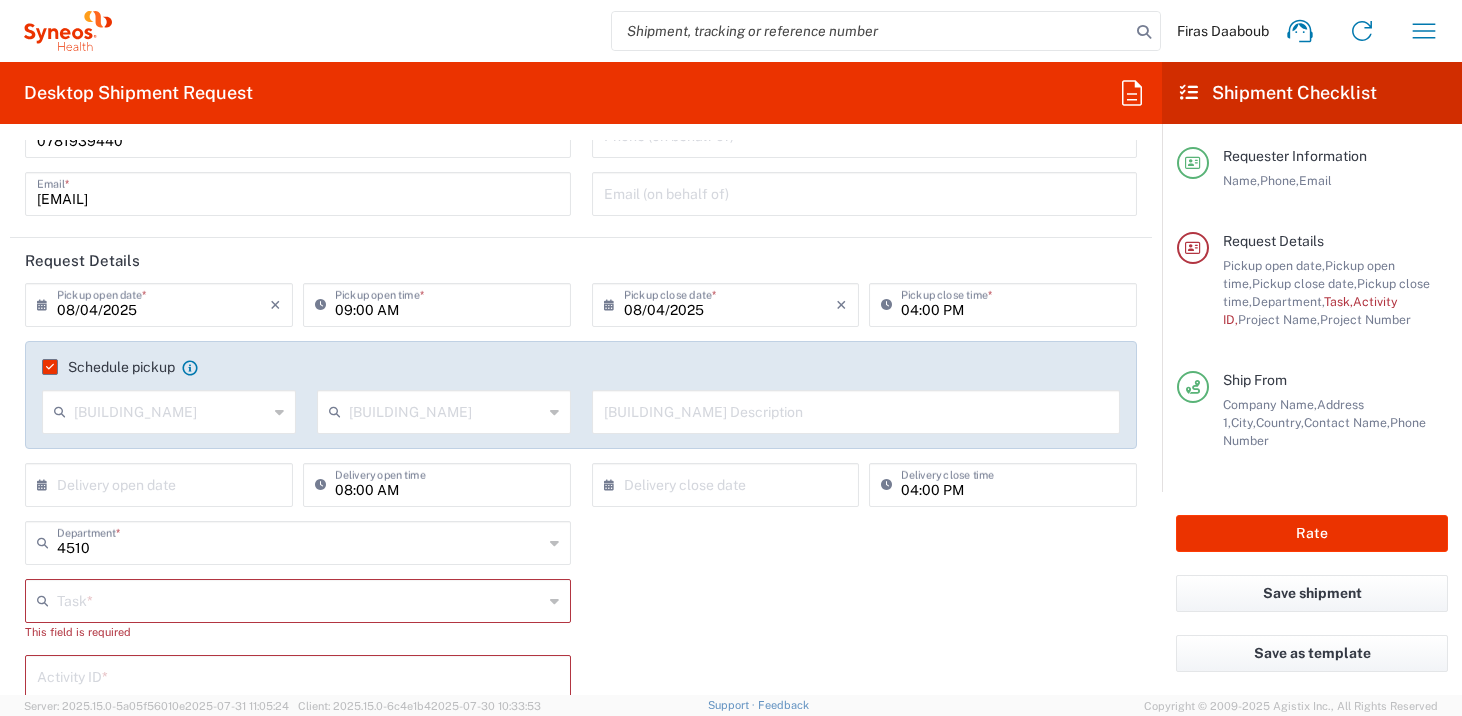 click at bounding box center (300, 599) 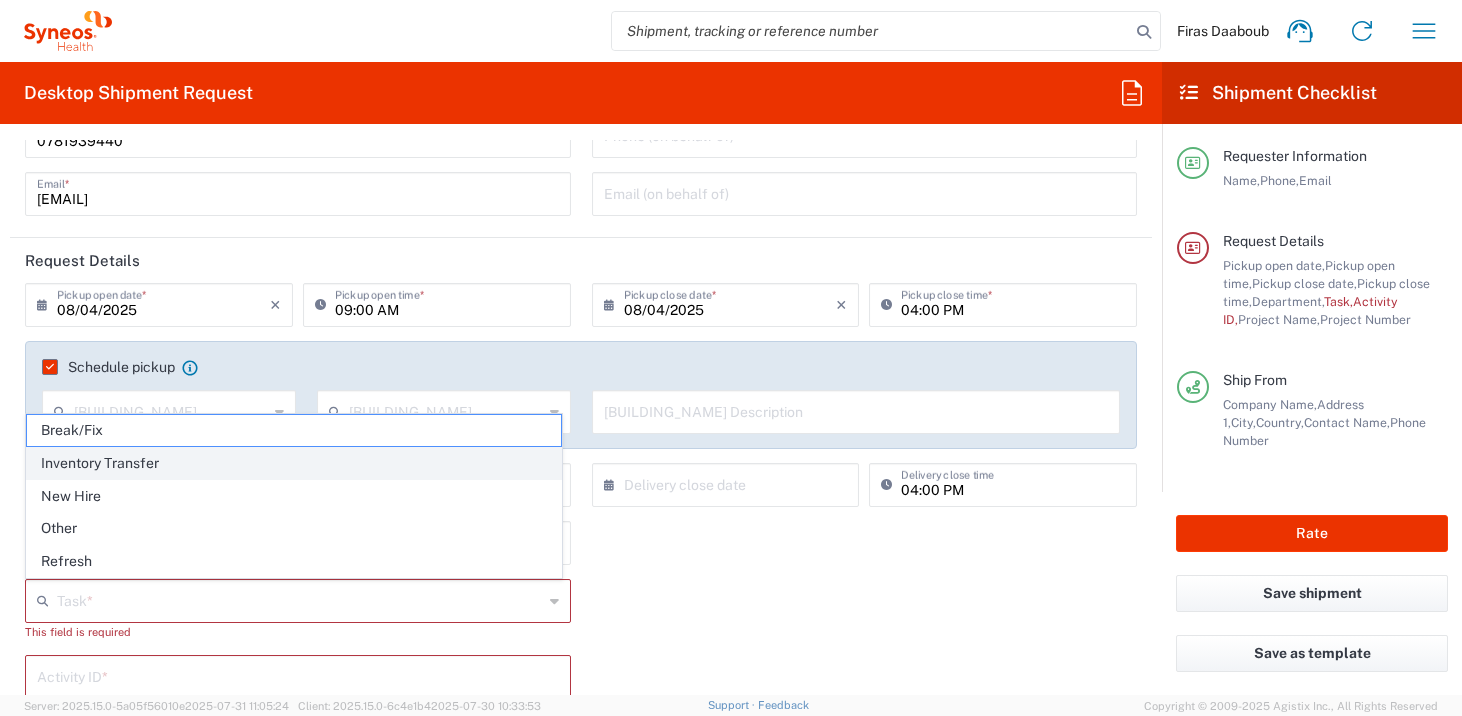 click on "Inventory Transfer" 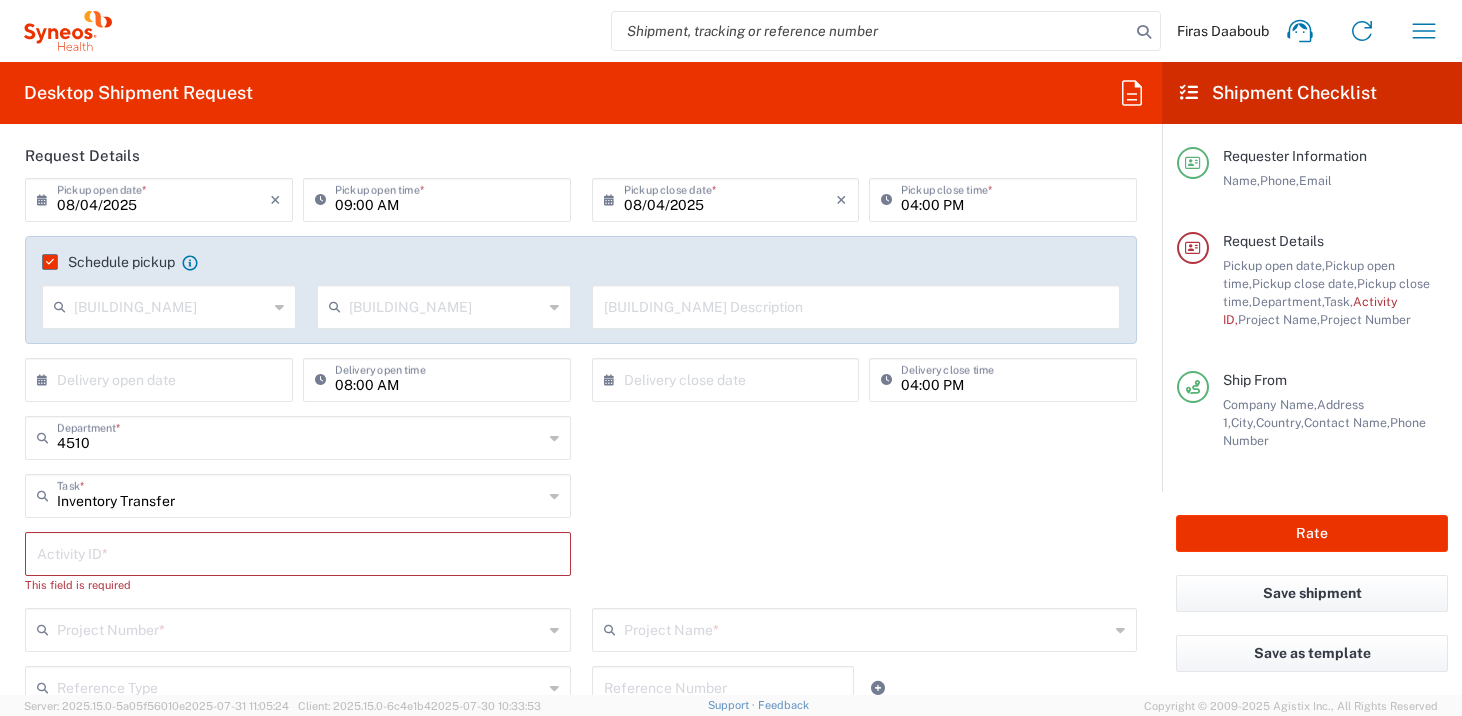 scroll, scrollTop: 319, scrollLeft: 0, axis: vertical 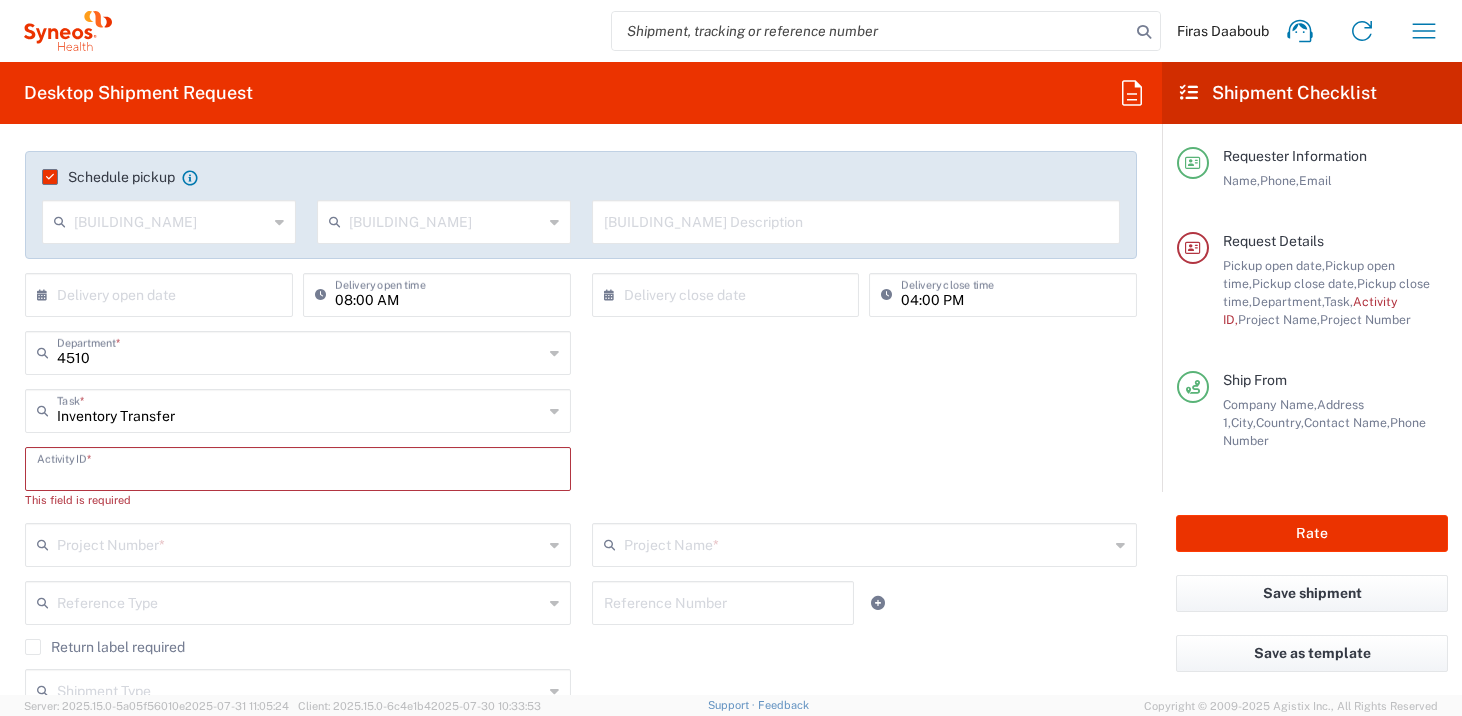 click at bounding box center [298, 467] 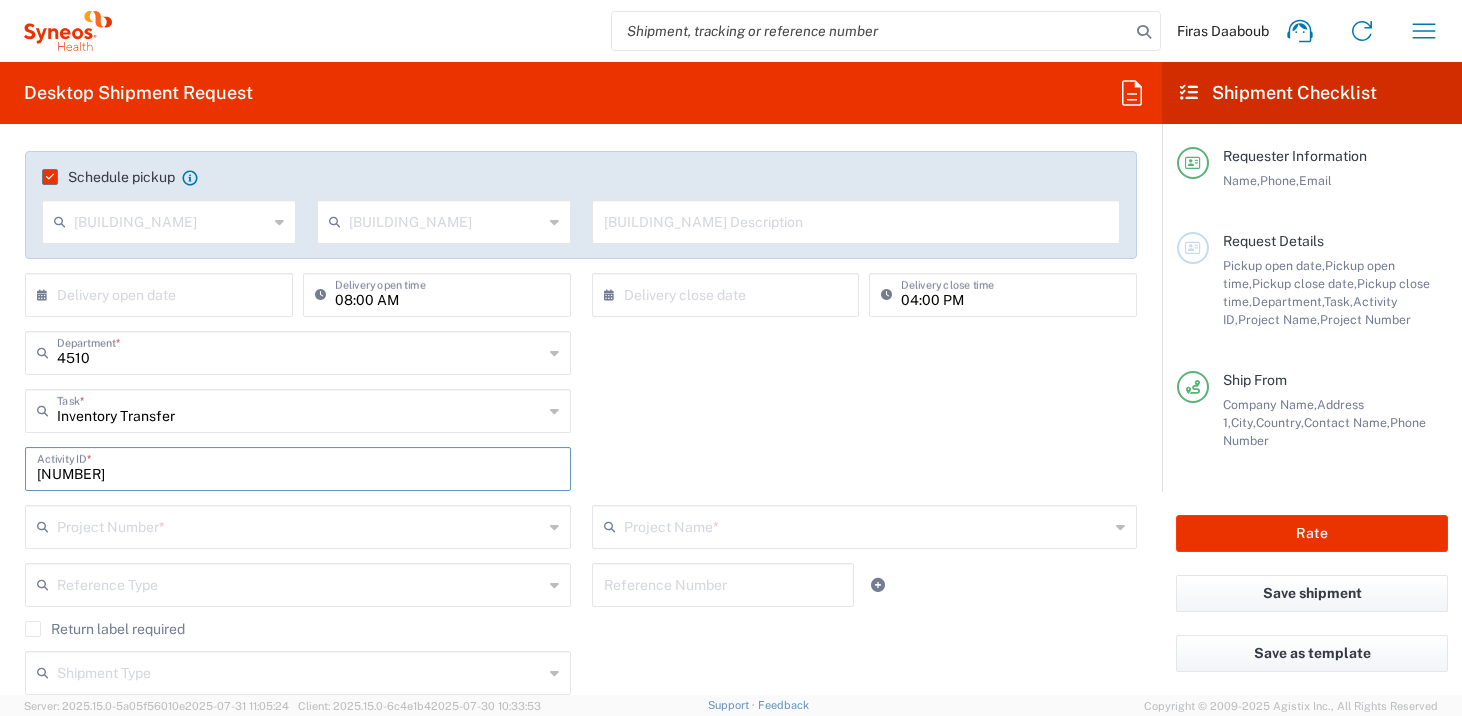 type on "[NUMBER]" 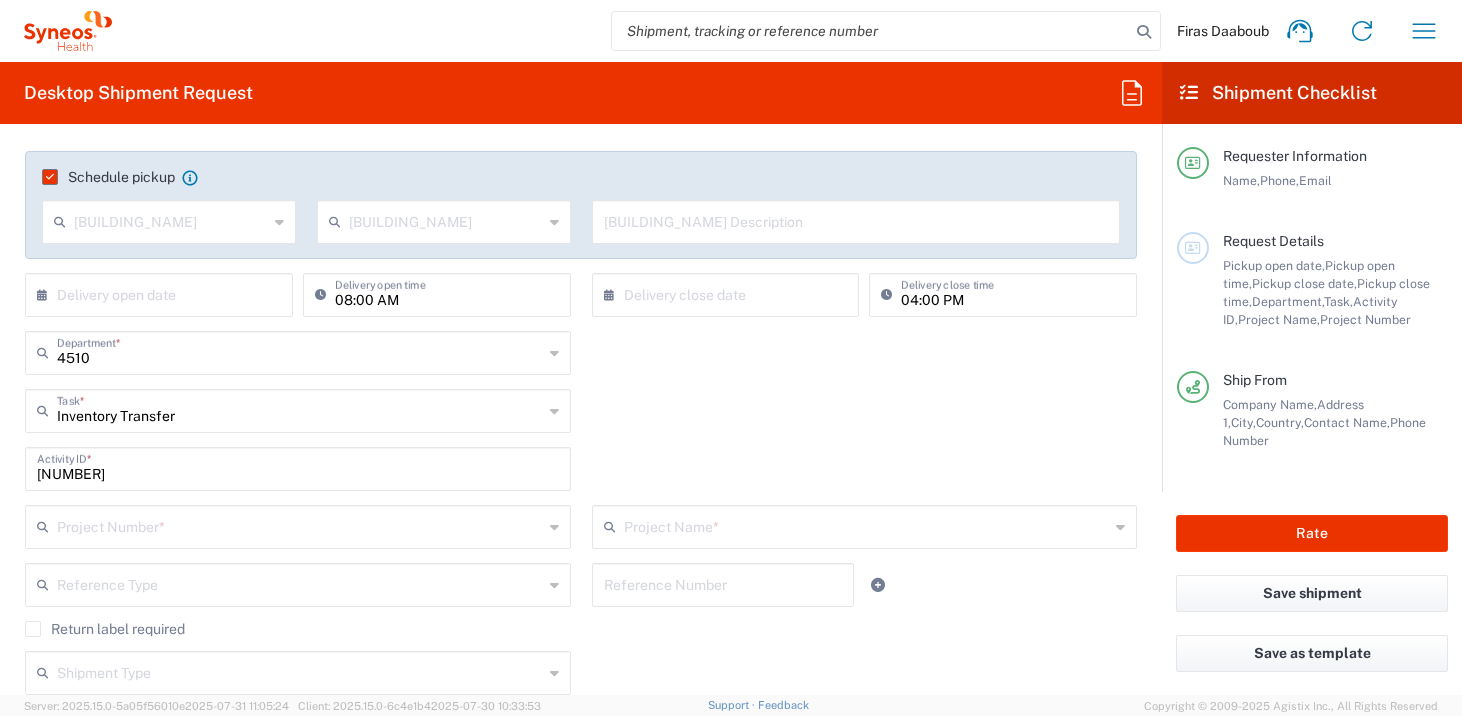 click on "Project Number  * [NUMBER] [NUMBER] [NUMBER] [NUMBER] [NUMBER] [NUMBER] [NUMBER] [NUMBER] [NUMBER] [NUMBER] [NUMBER] [NUMBER] [NUMBER] [NUMBER] [NUMBER] [NUMBER] [NUMBER] [NUMBER] [NUMBER] [NUMBER] [NUMBER] [NUMBER] [NUMBER] [NUMBER] [NUMBER] [NUMBER] [NUMBER] [NUMBER] [NUMBER] [NUMBER] [NUMBER] [NUMBER] [NUMBER] [NUMBER] [NUMBER] [NUMBER] [NUMBER] [NUMBER] [NUMBER] [NUMBER] [NUMBER] [NUMBER] [NUMBER] [NUMBER] [NUMBER] [NUMBER]" 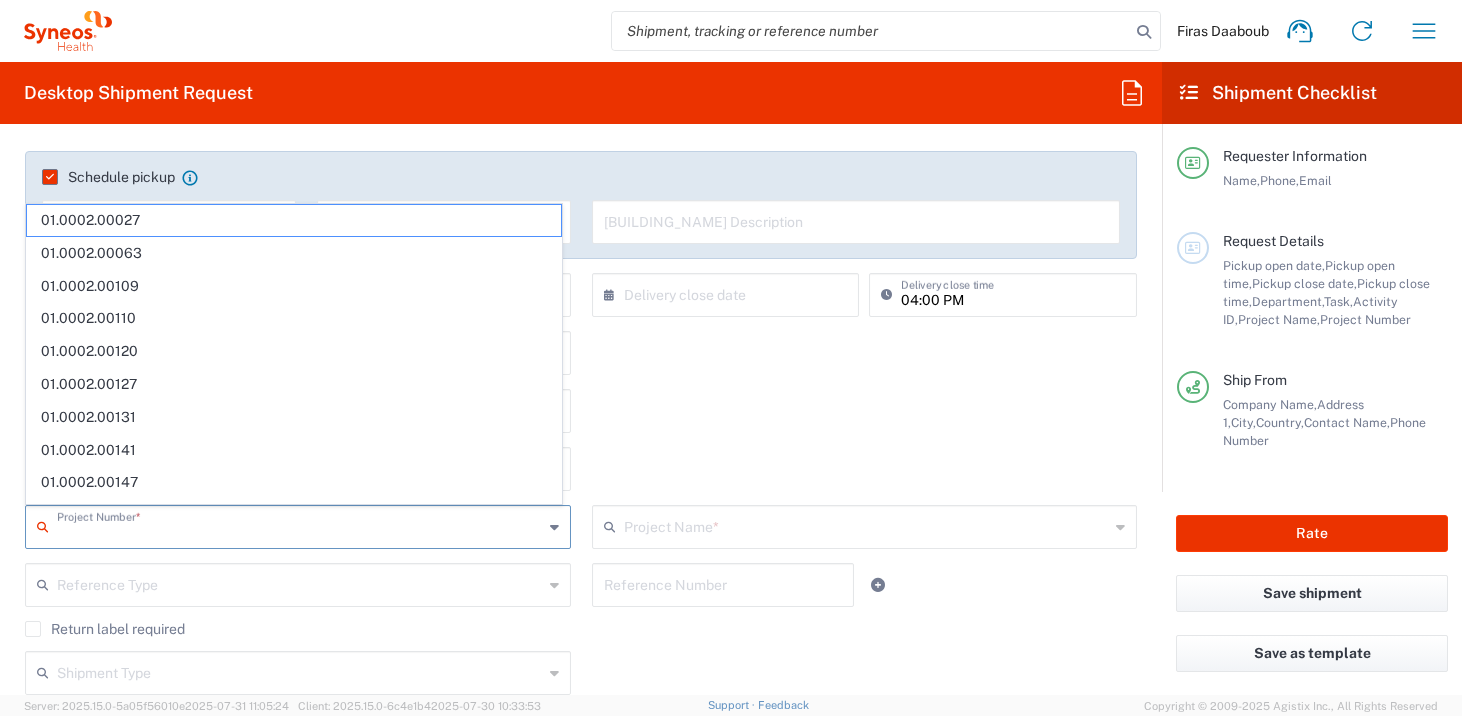 click at bounding box center [300, 525] 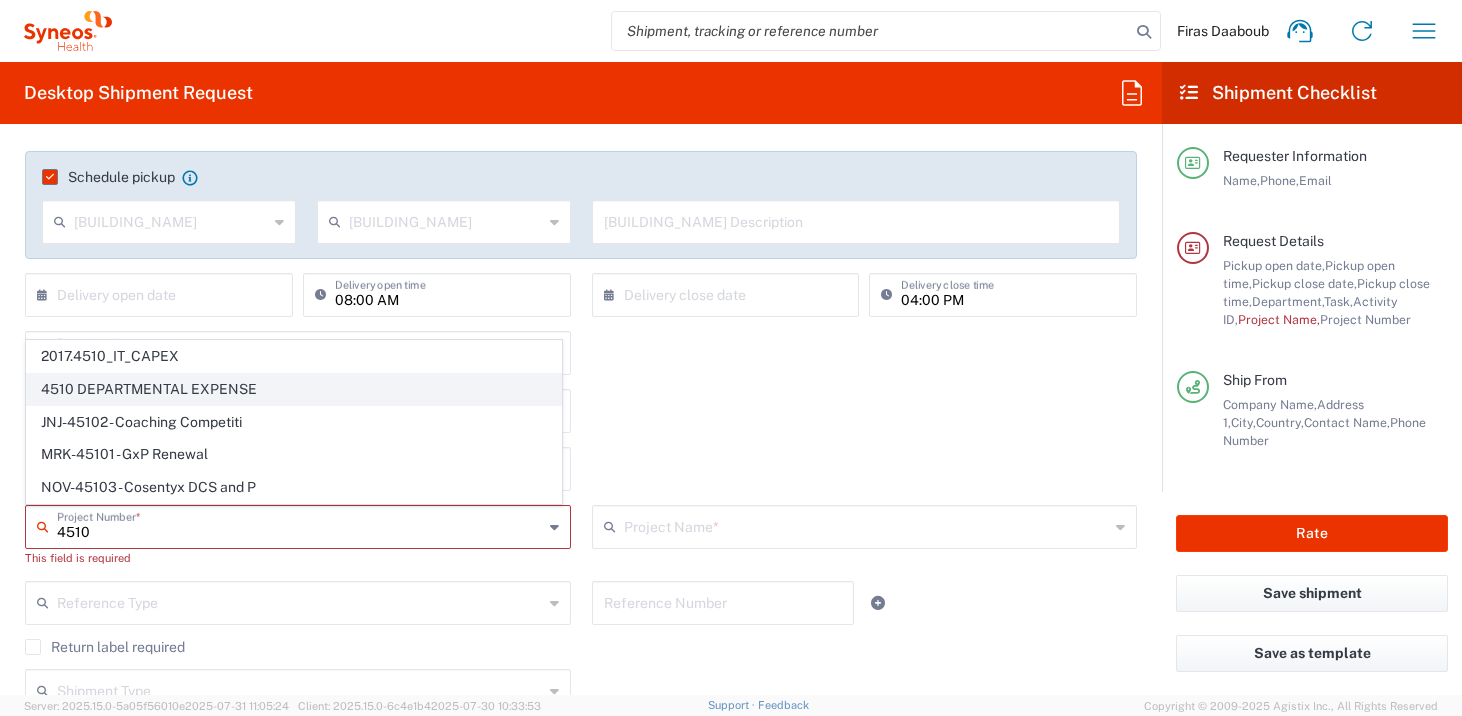 click on "4510 DEPARTMENTAL EXPENSE" 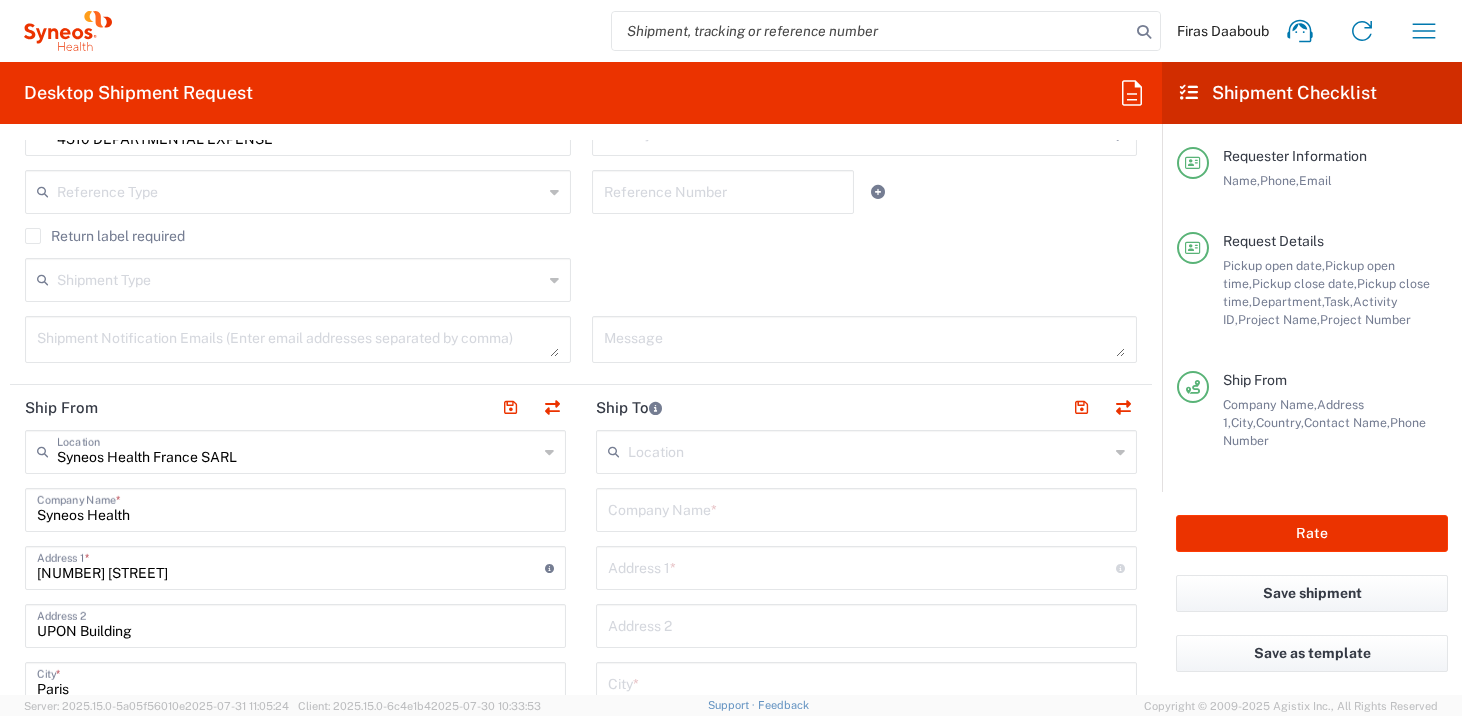 type on "4510 DEPARTMENTAL EXPENSE" 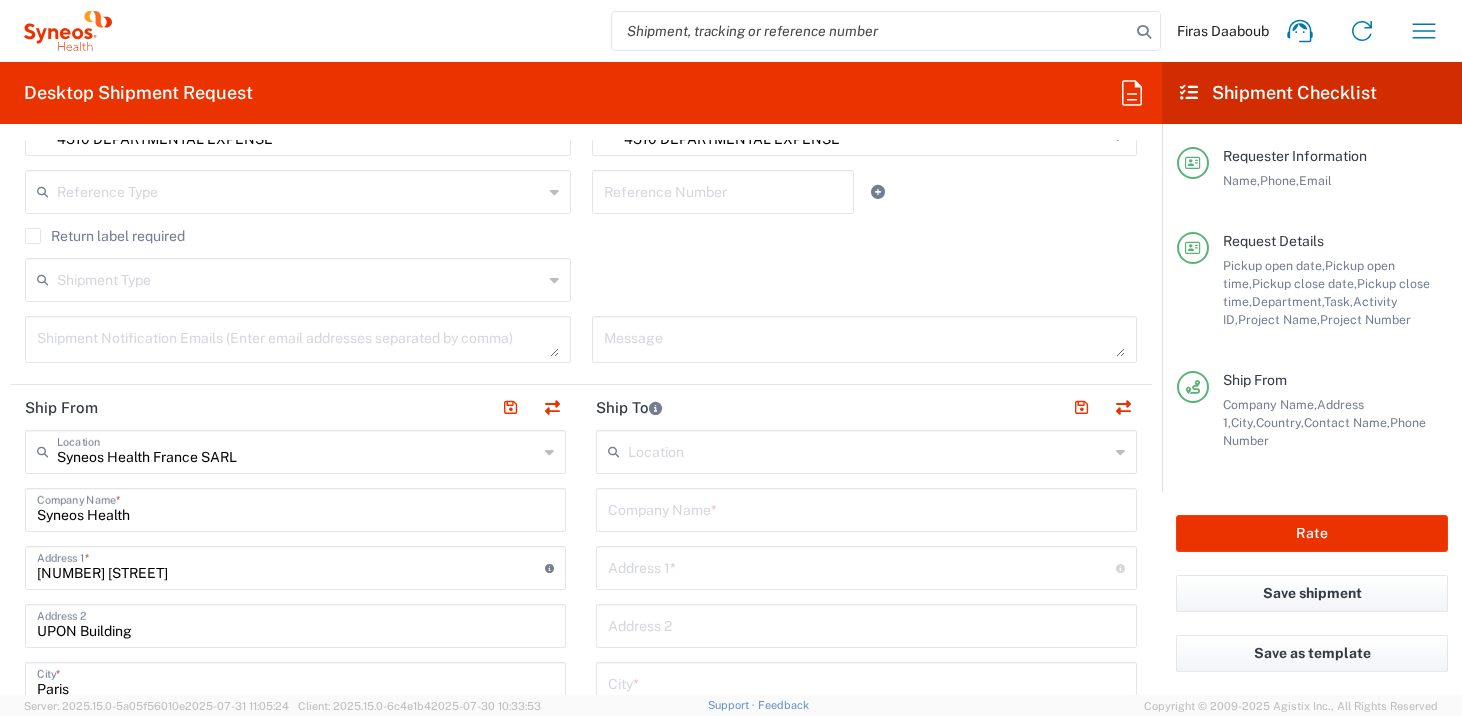 scroll, scrollTop: 744, scrollLeft: 0, axis: vertical 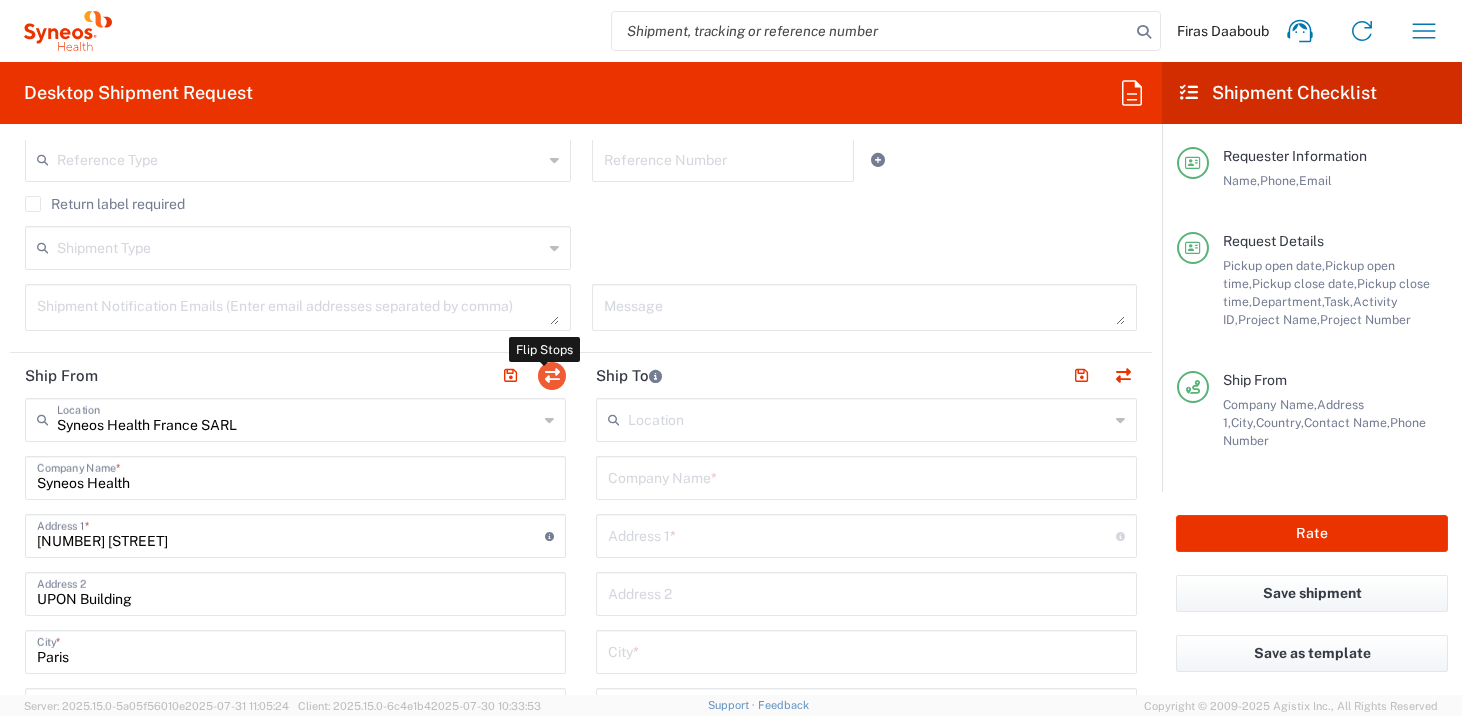 click 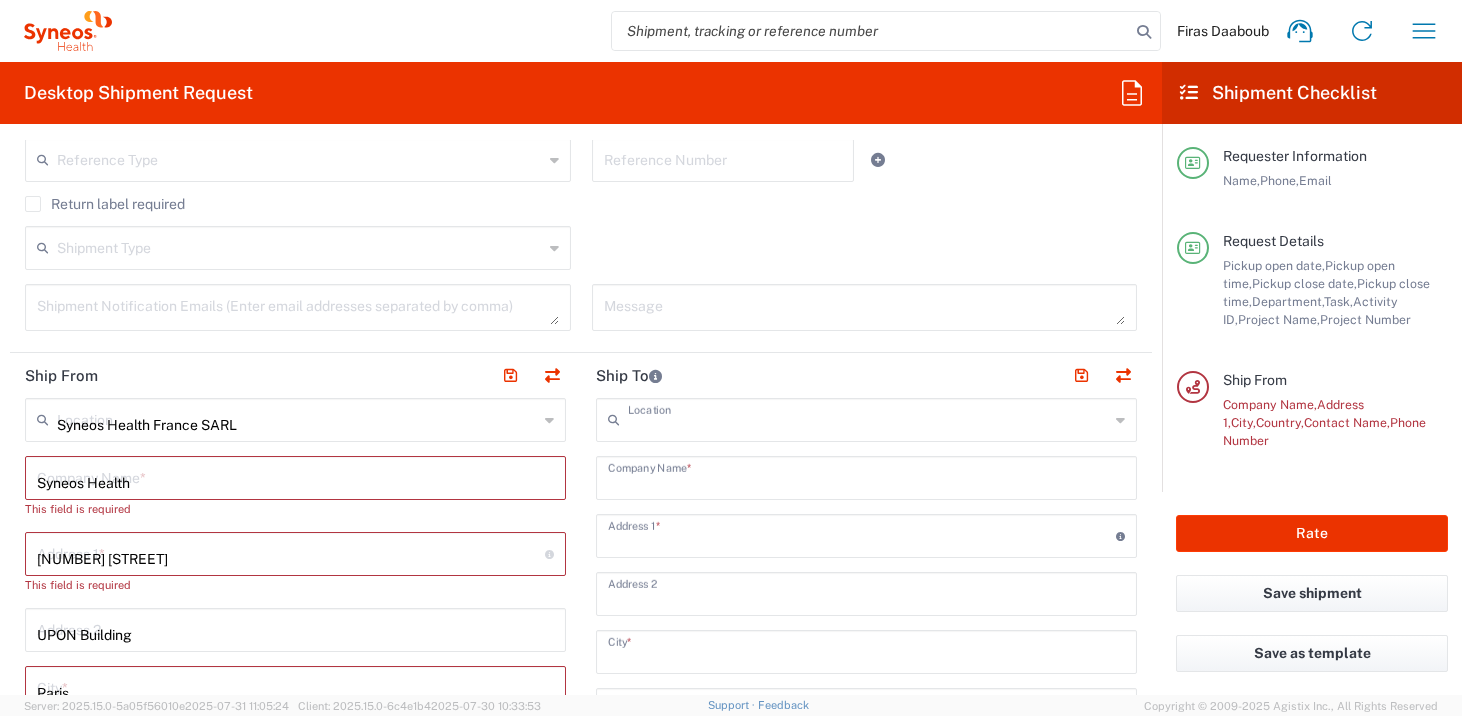 type 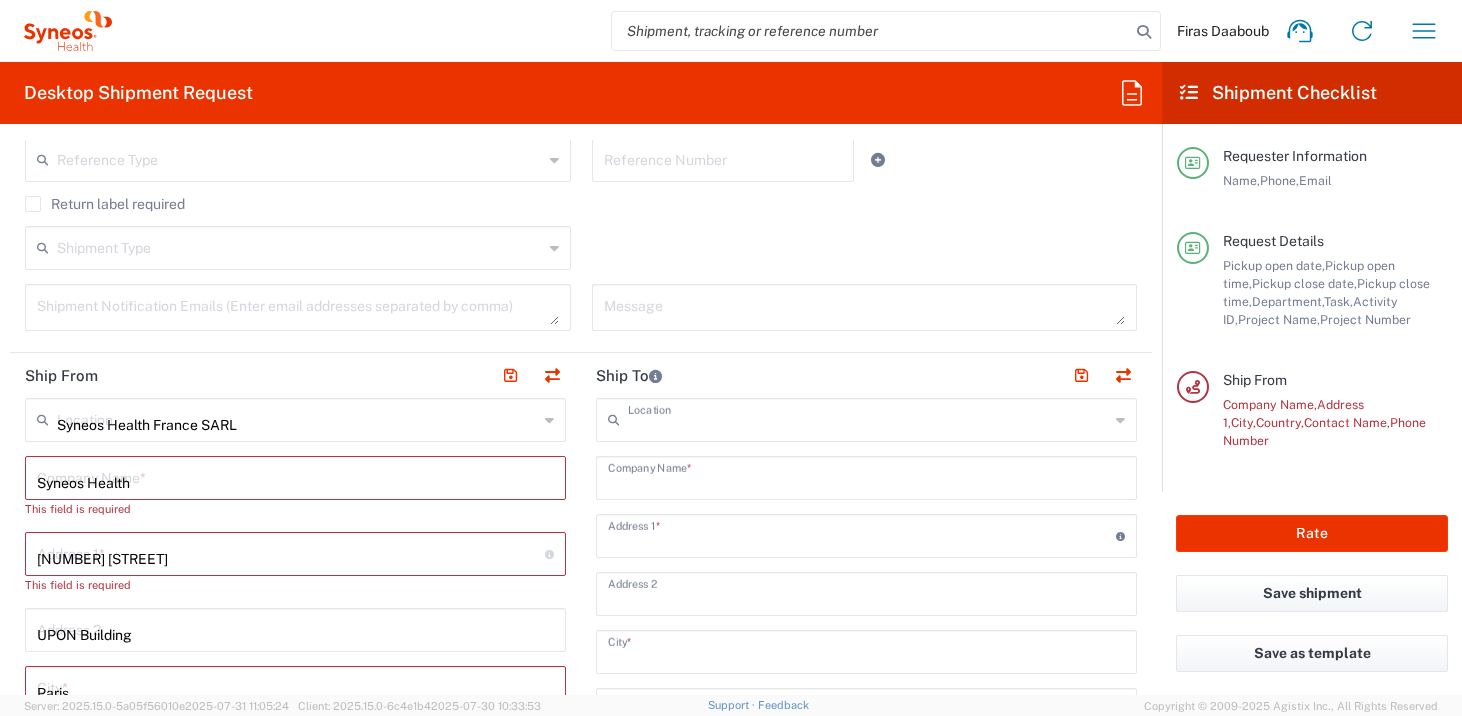 type 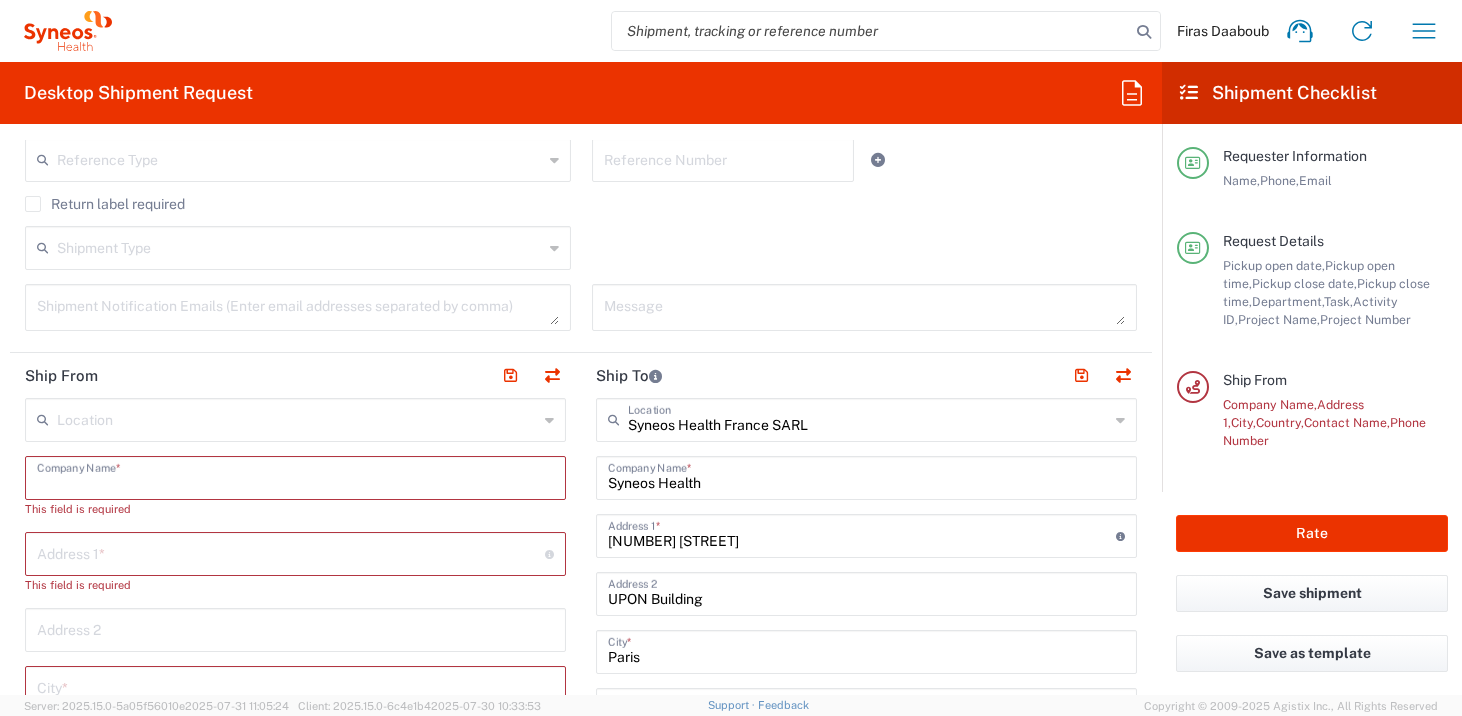 click at bounding box center [295, 476] 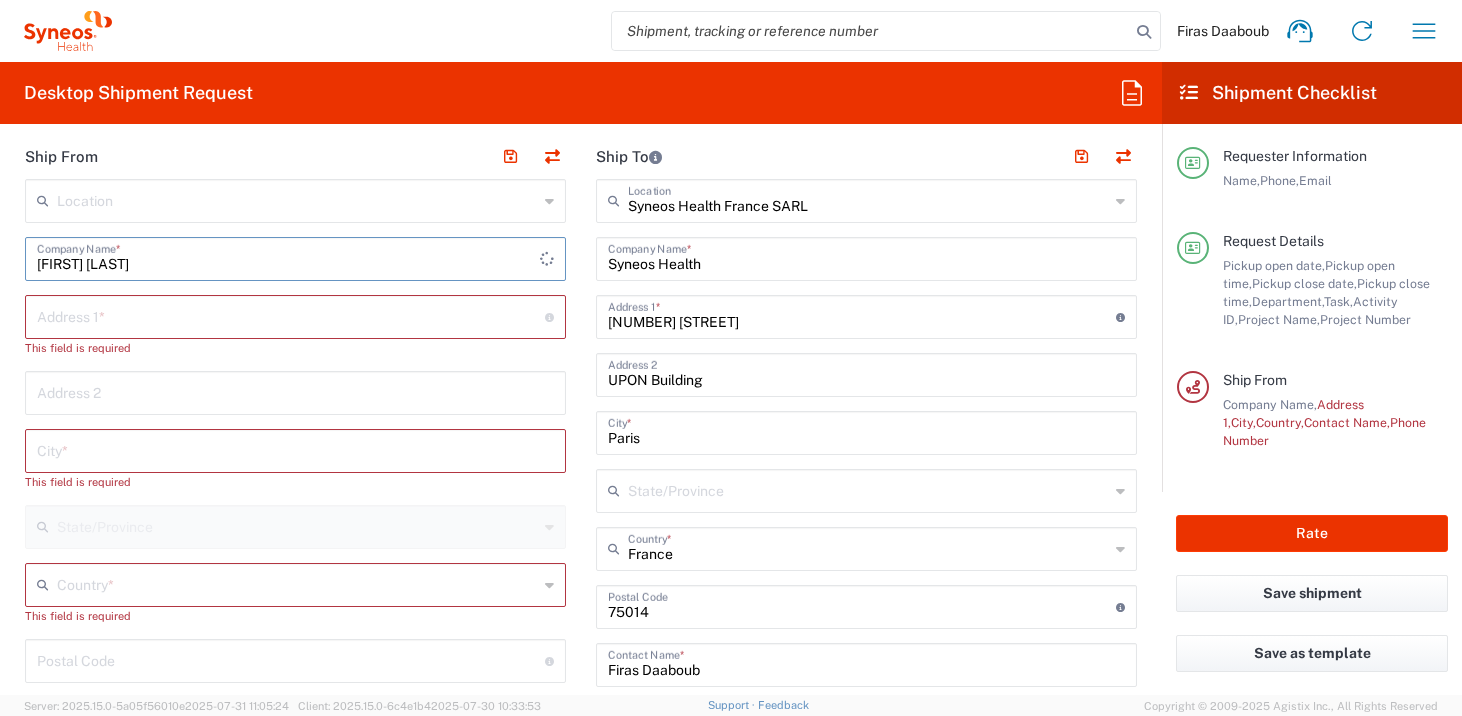 scroll, scrollTop: 1323, scrollLeft: 0, axis: vertical 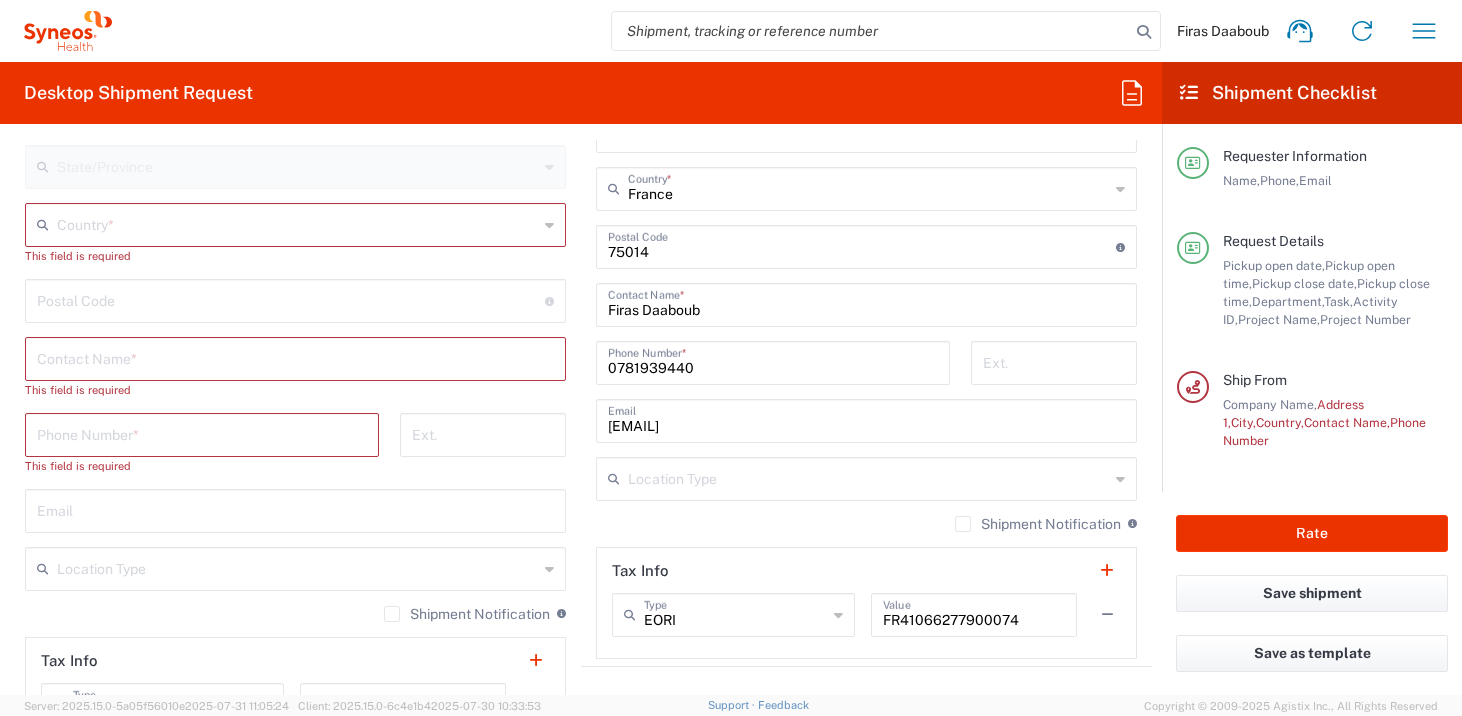 type on "[FIRST] [LAST]" 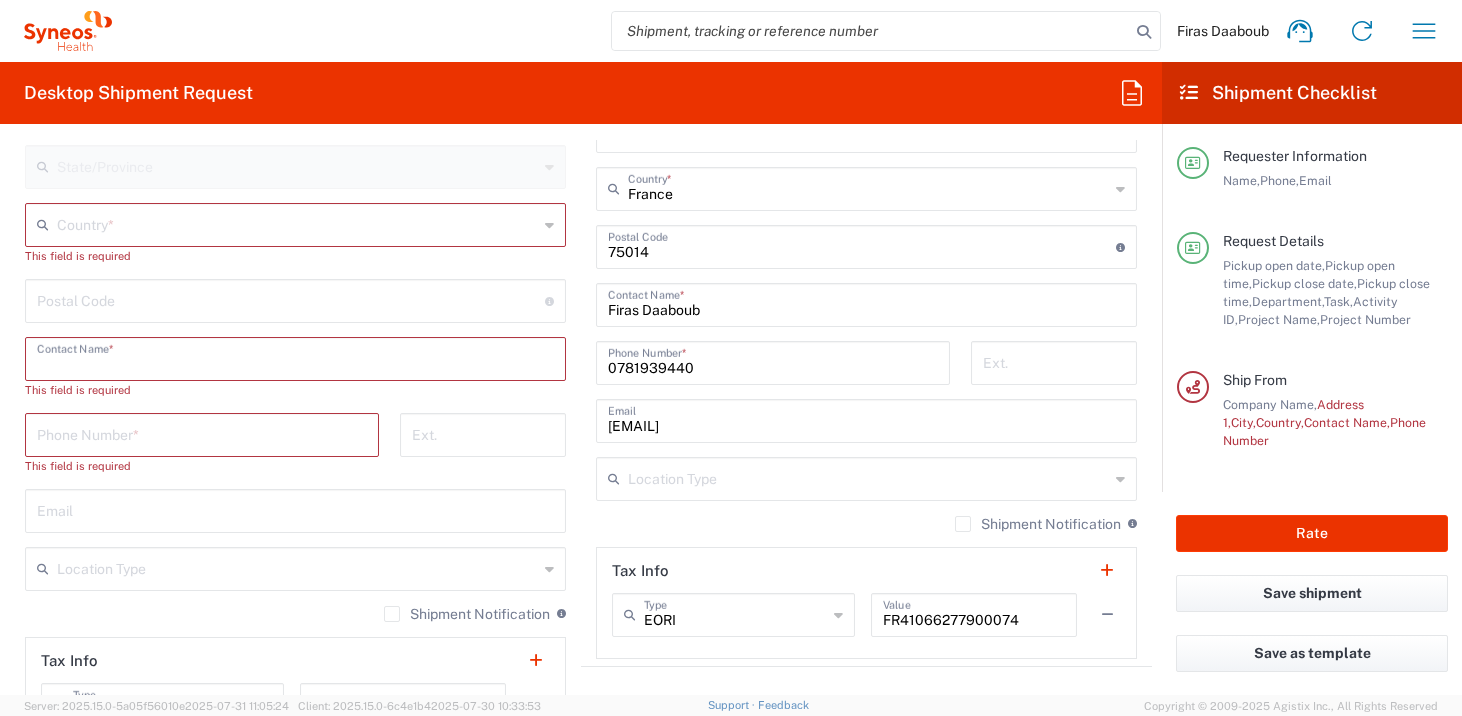 click at bounding box center [295, 357] 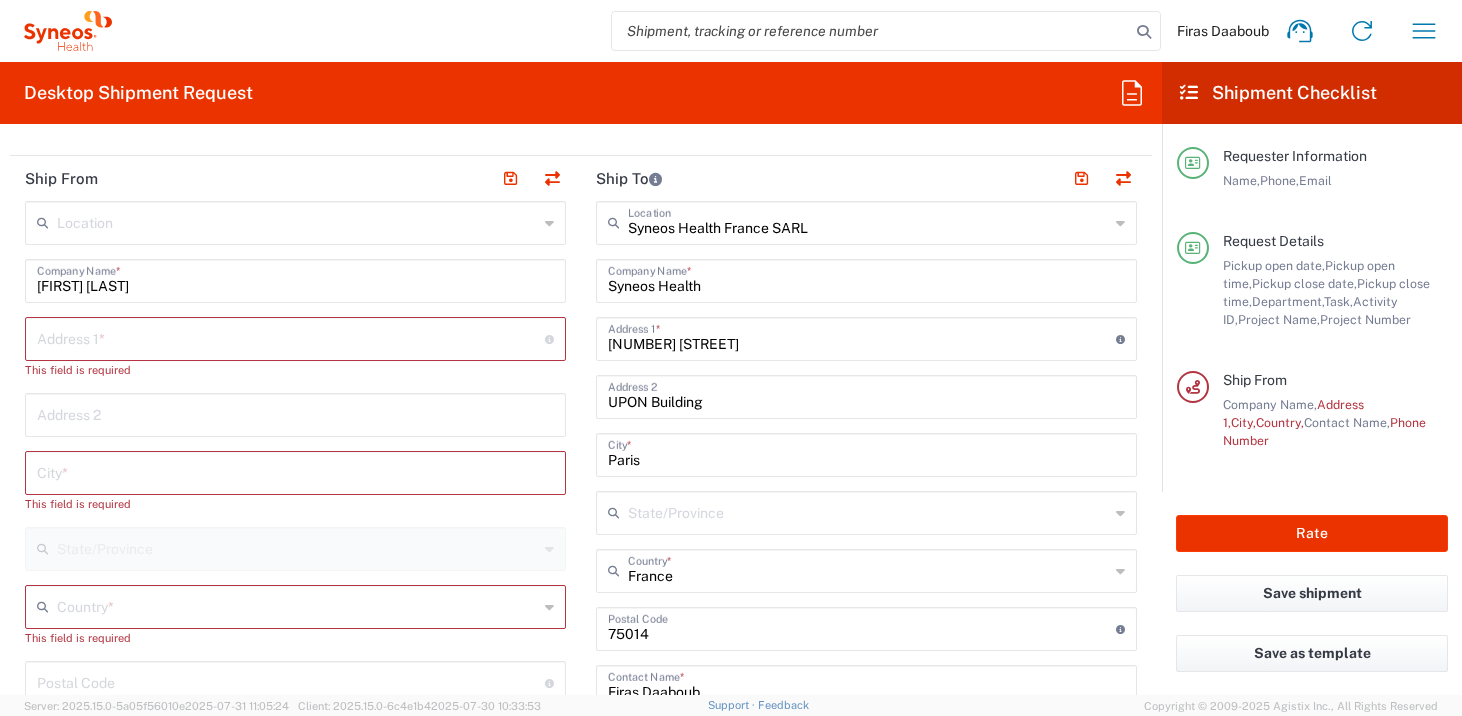 scroll, scrollTop: 940, scrollLeft: 0, axis: vertical 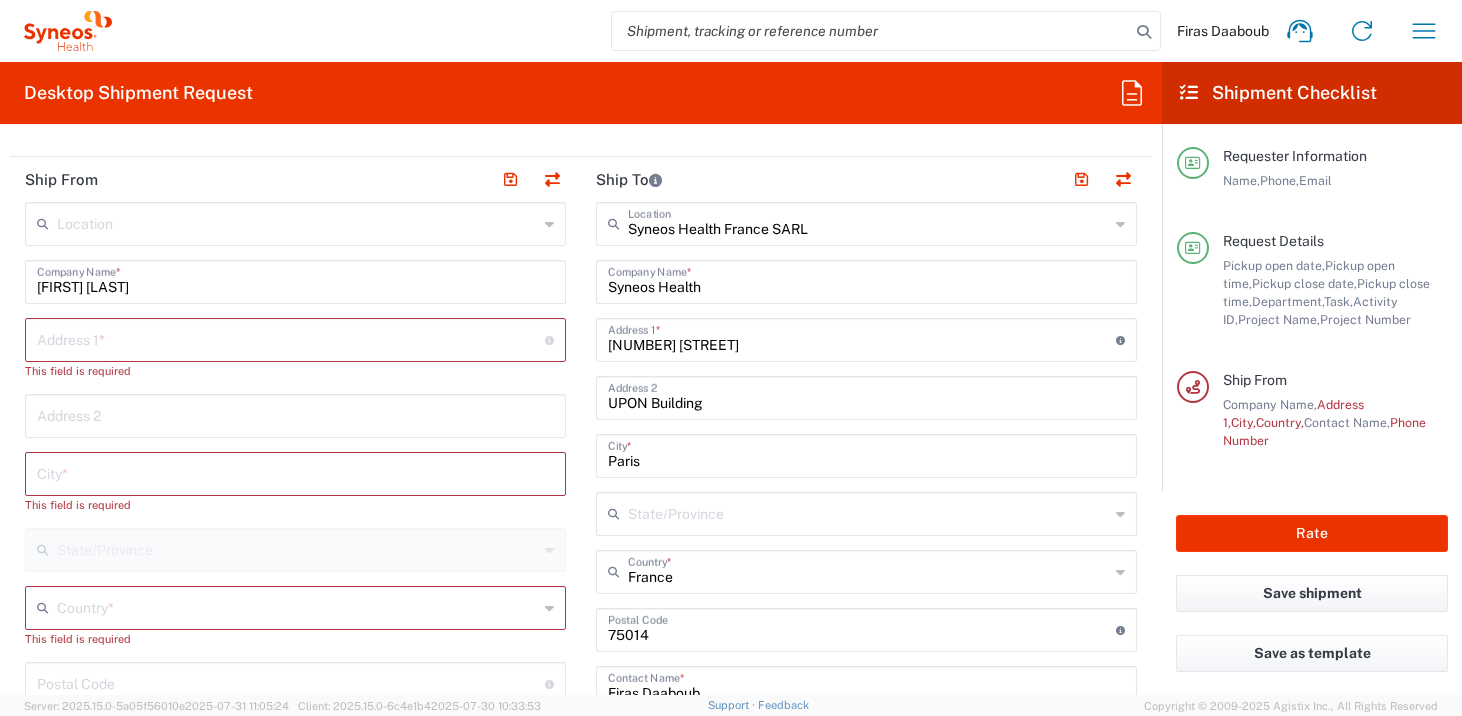 type on "[FIRST] [LAST]" 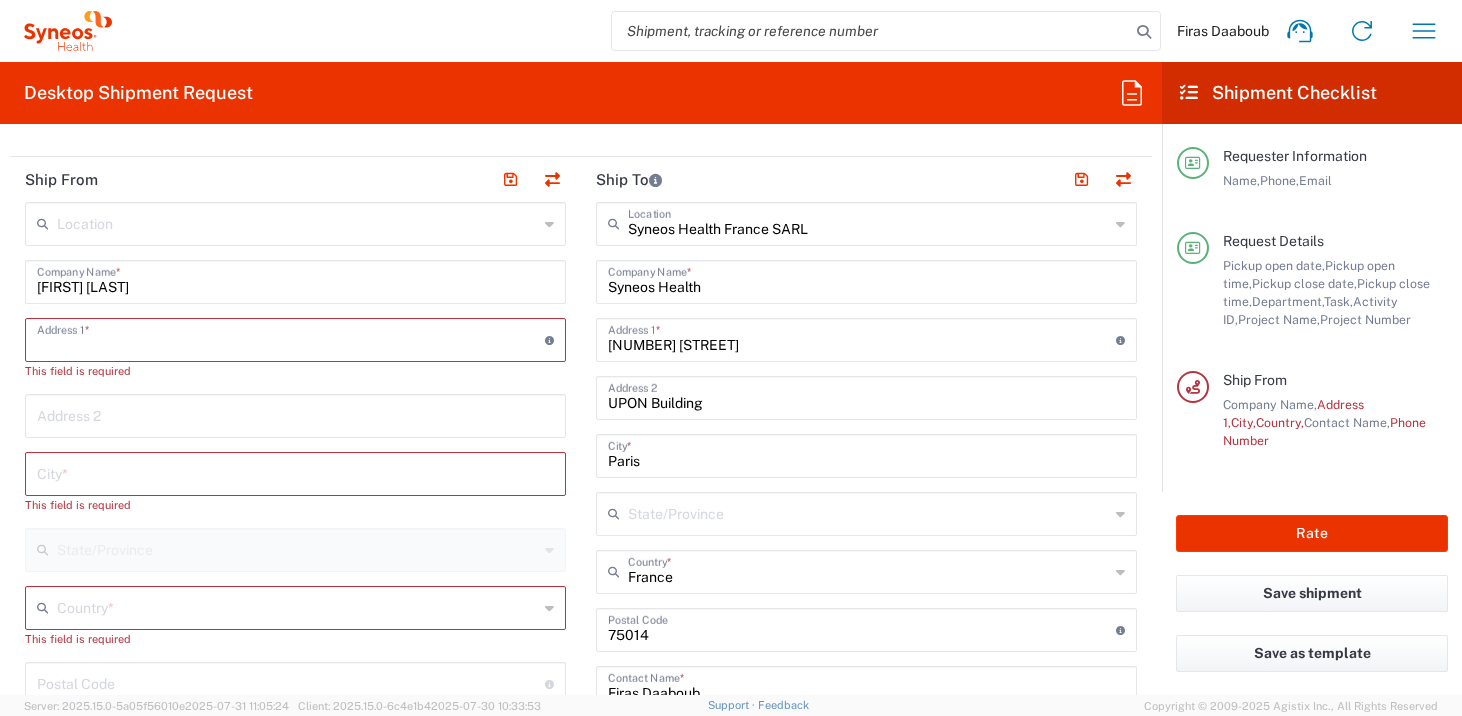 paste on "[NUMBER] [STREET] [NAME]" 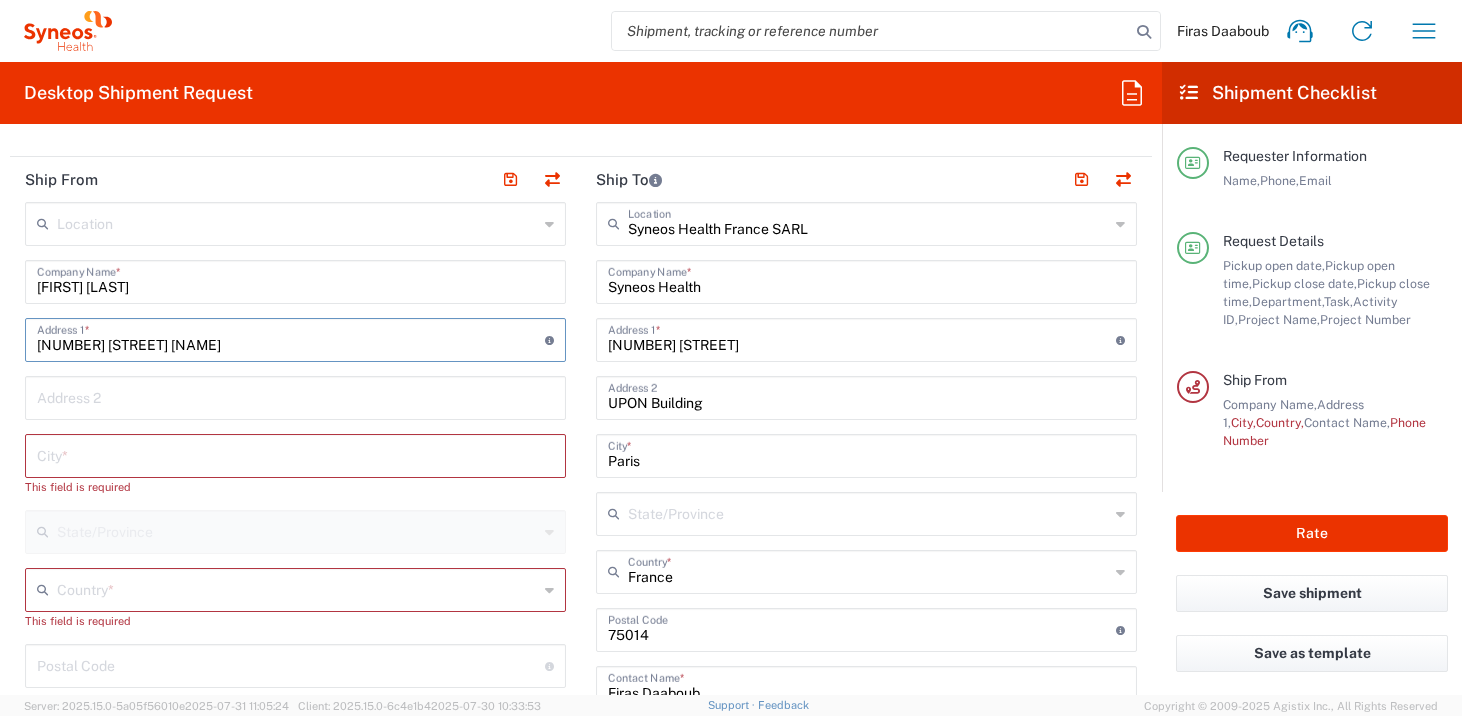 type on "[NUMBER] [STREET] [NAME]" 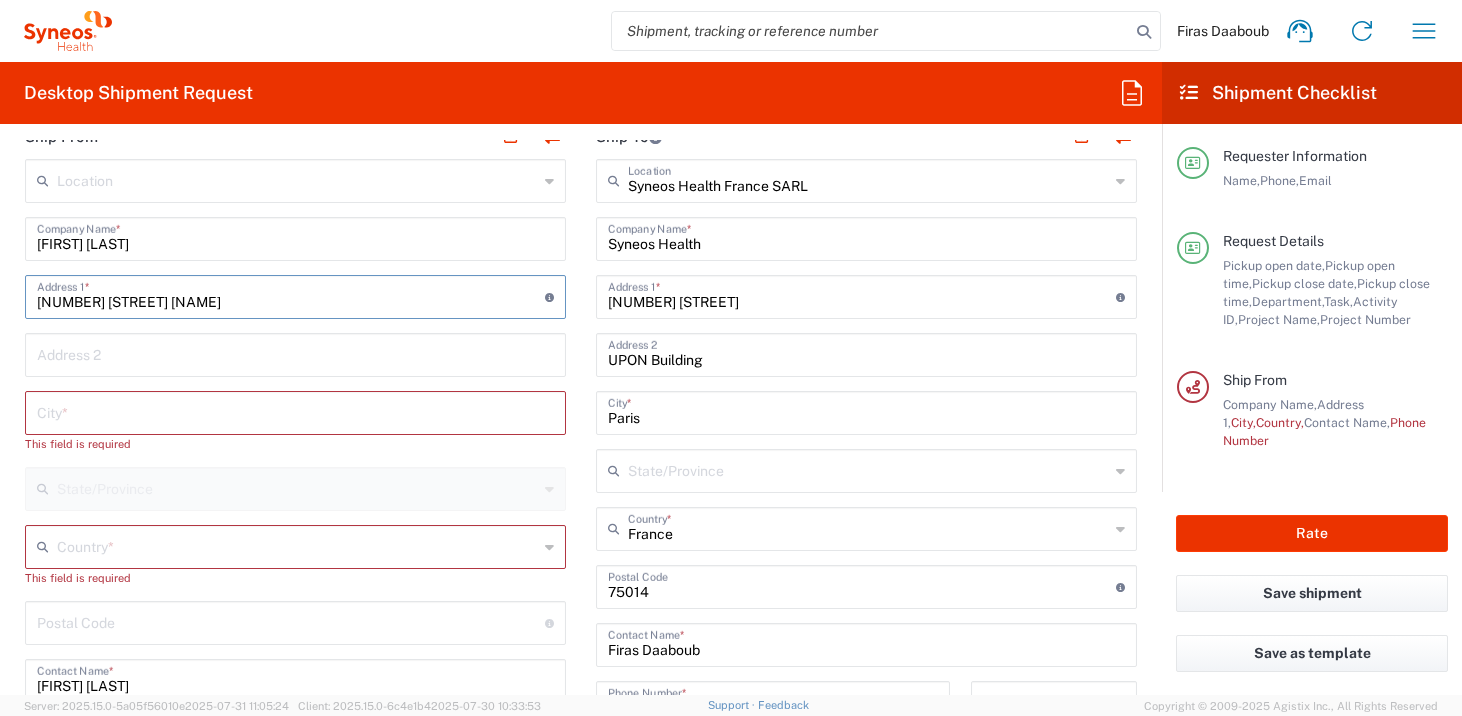 scroll, scrollTop: 1013, scrollLeft: 0, axis: vertical 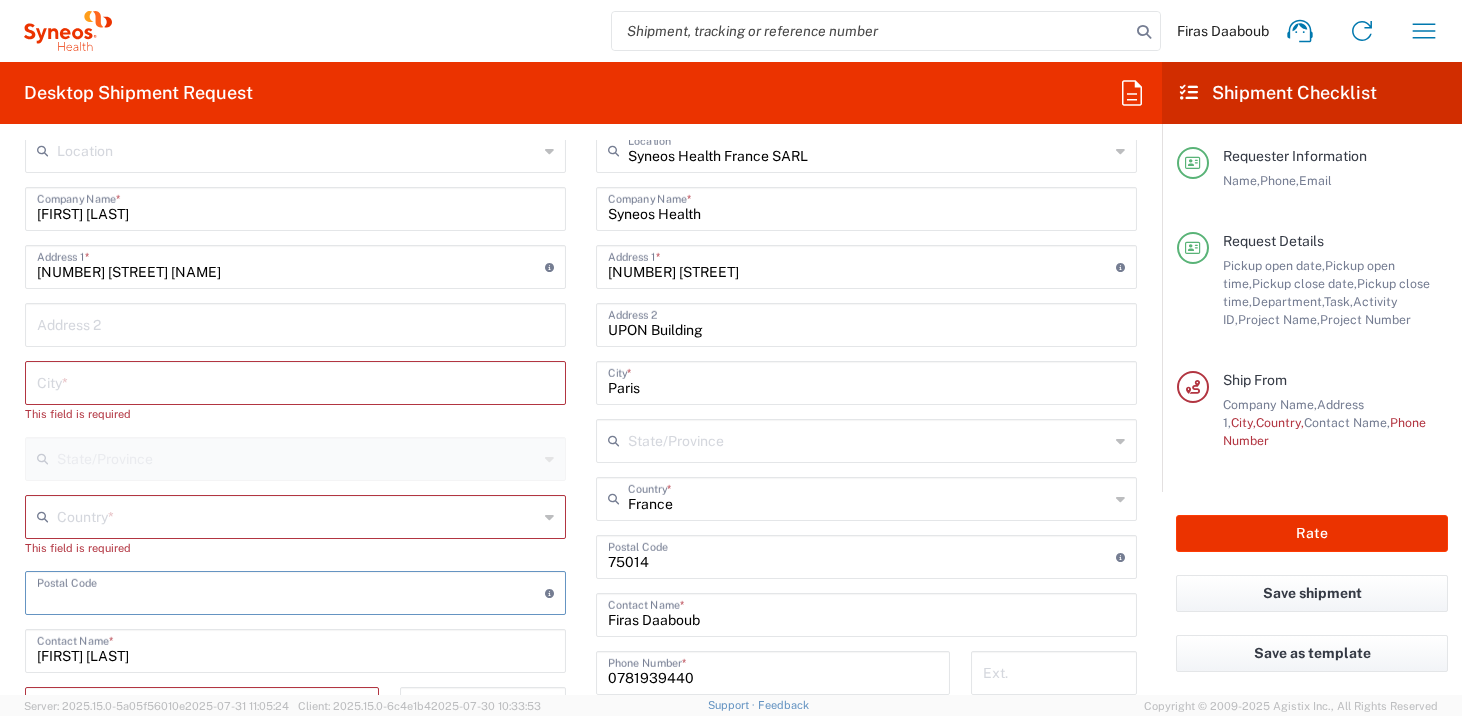click at bounding box center [291, 591] 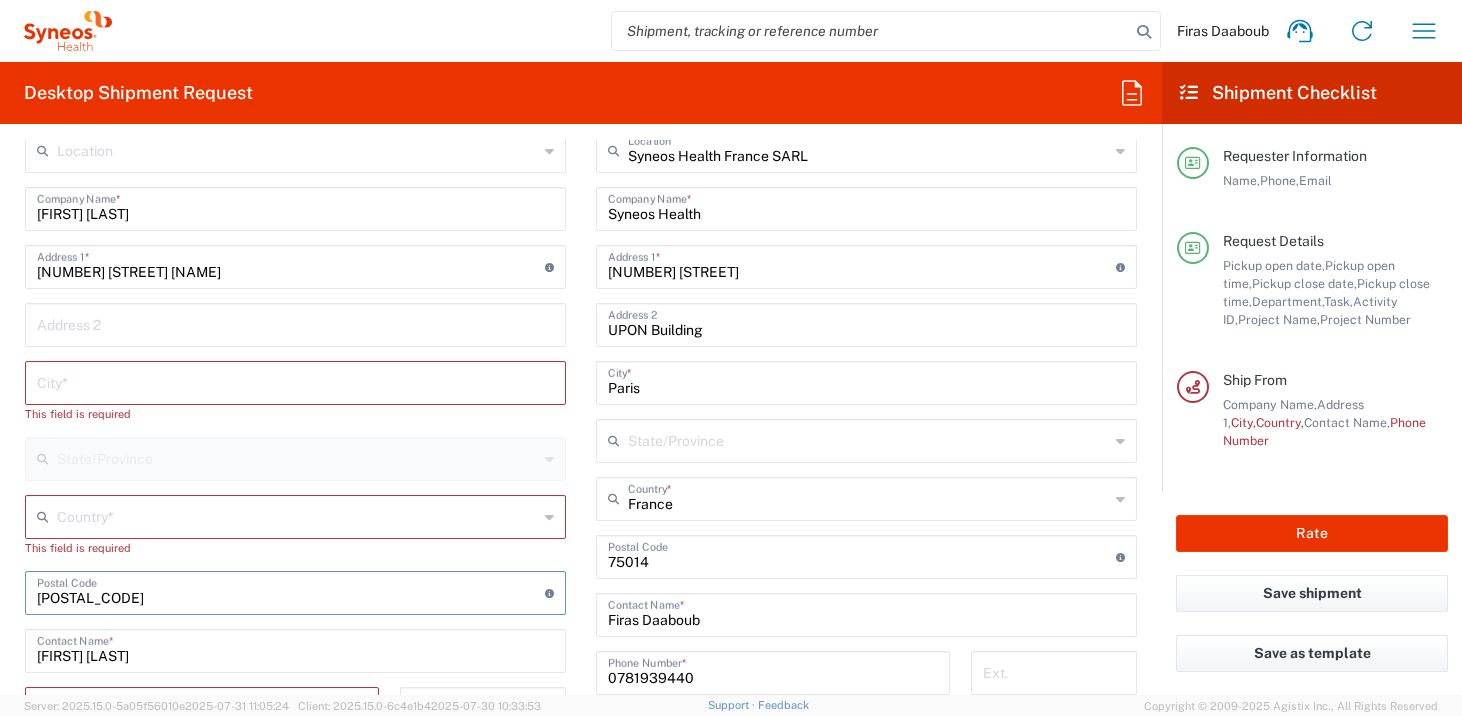 type on "[POSTAL_CODE]" 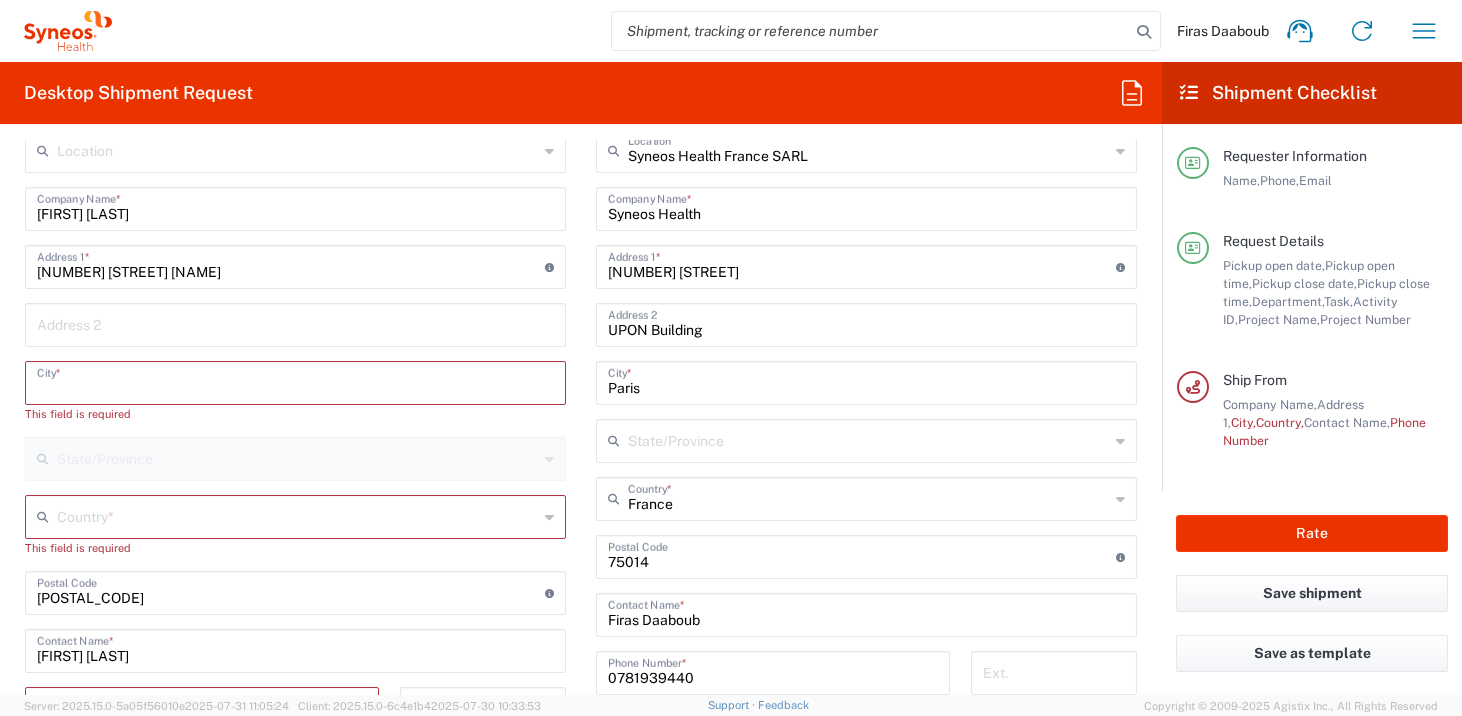 paste on "[CITY]" 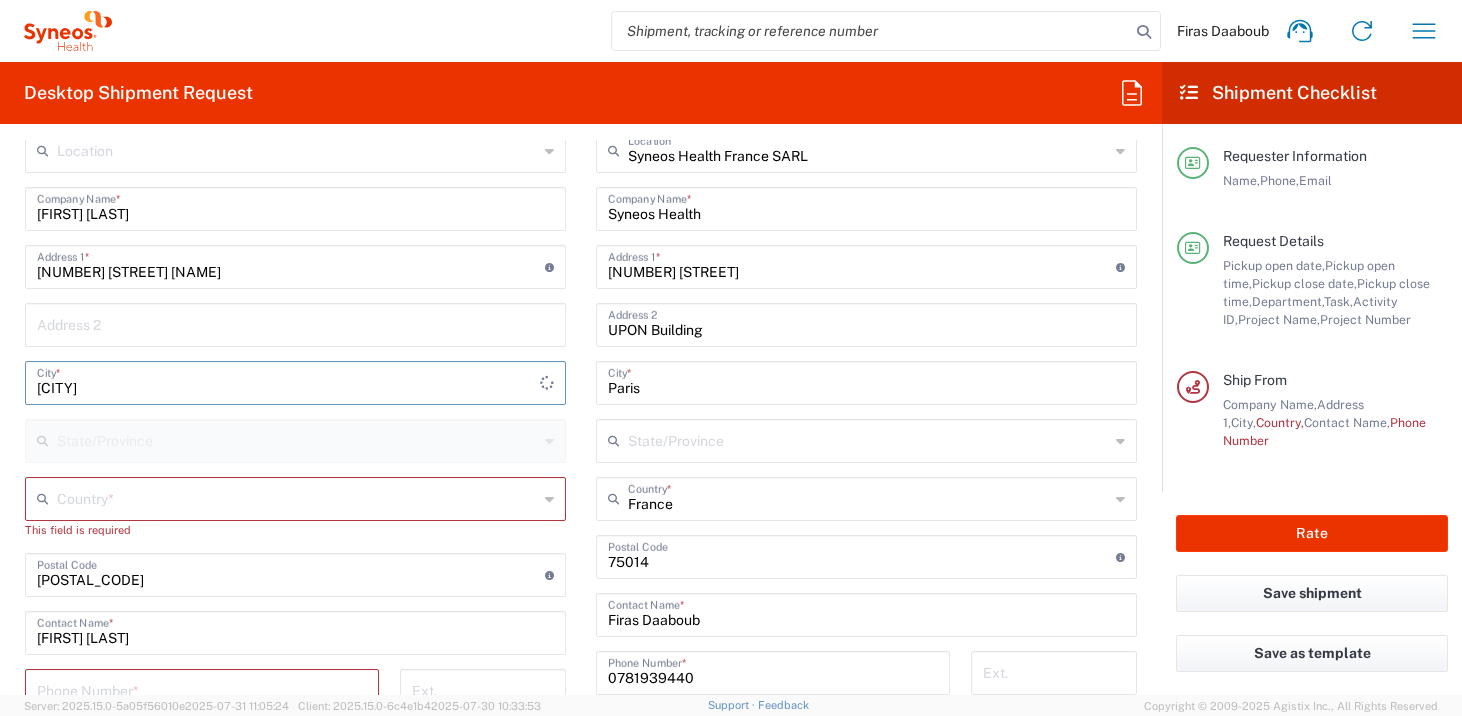 type on "[CITY]" 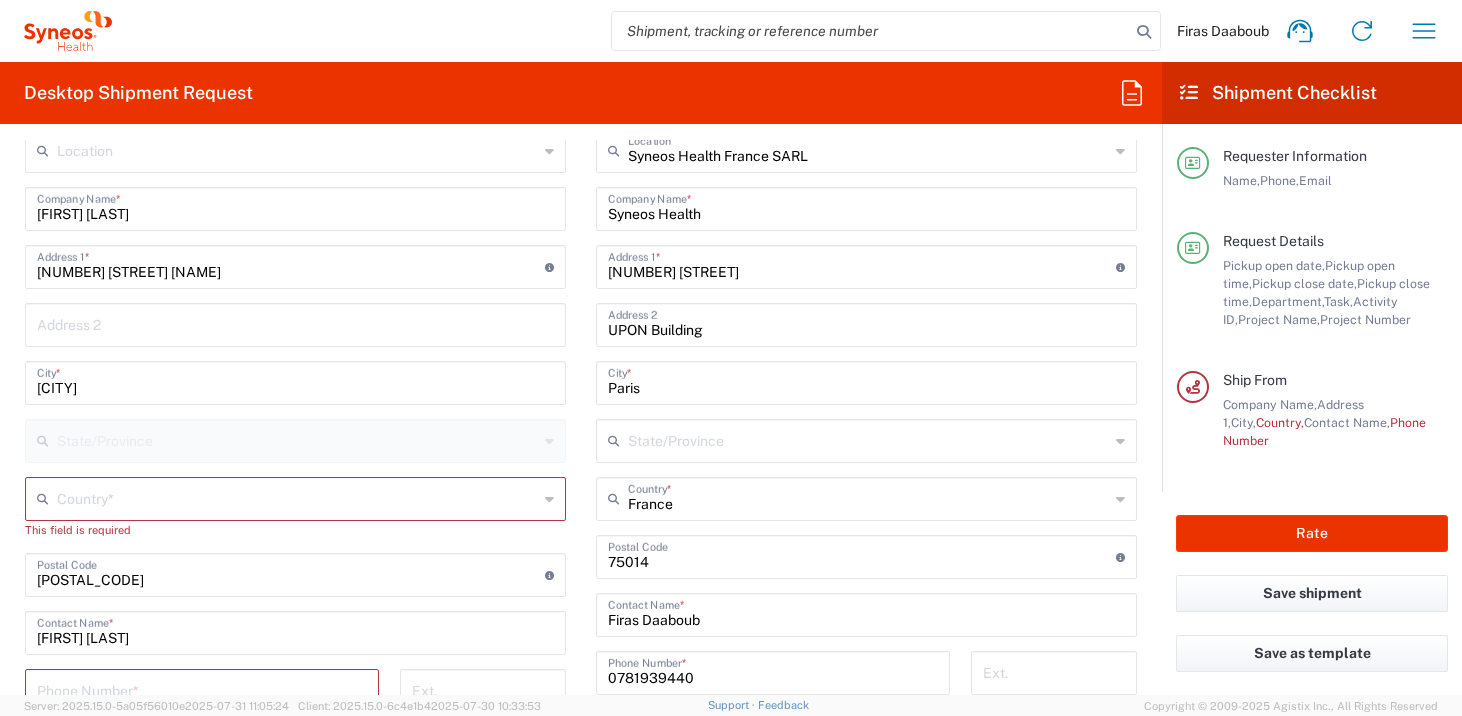 click at bounding box center (297, 497) 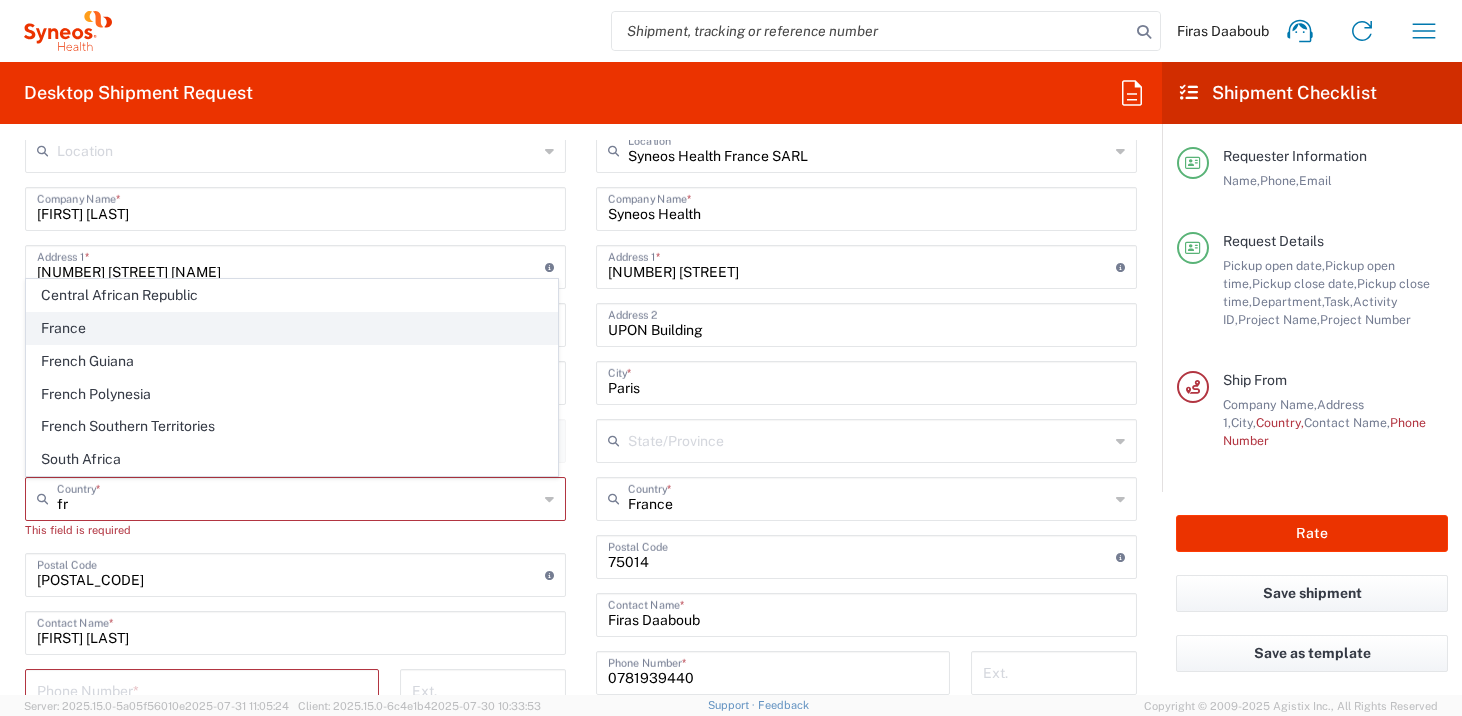click on "France" 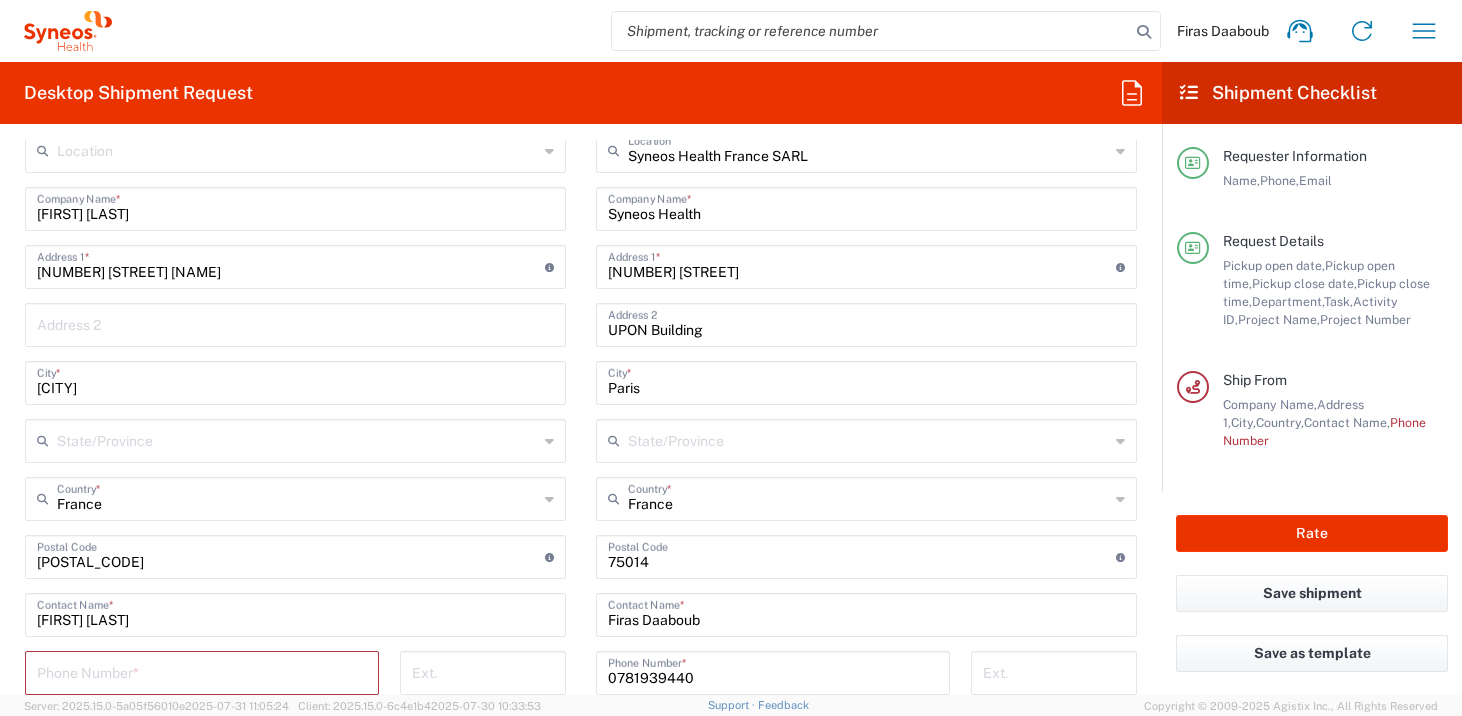 click at bounding box center (202, 671) 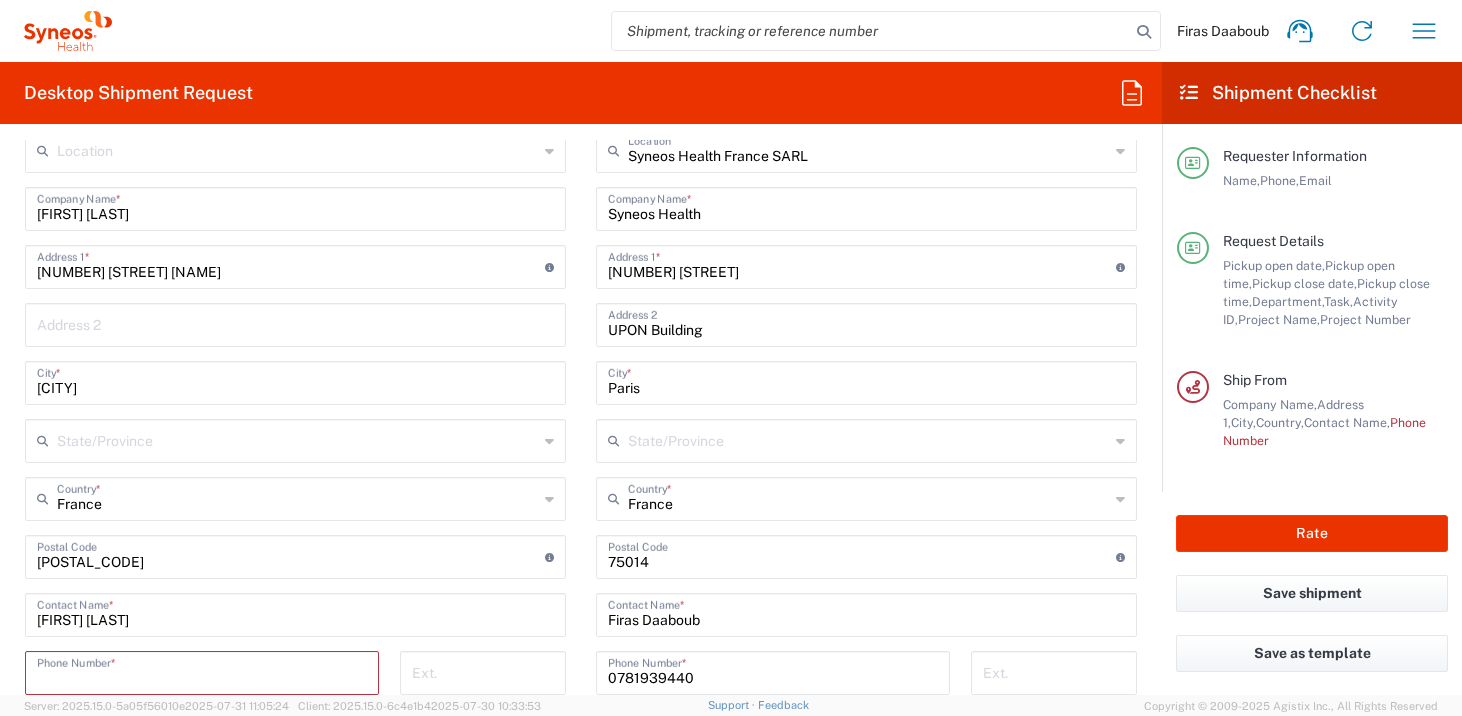 paste on "[PHONE]" 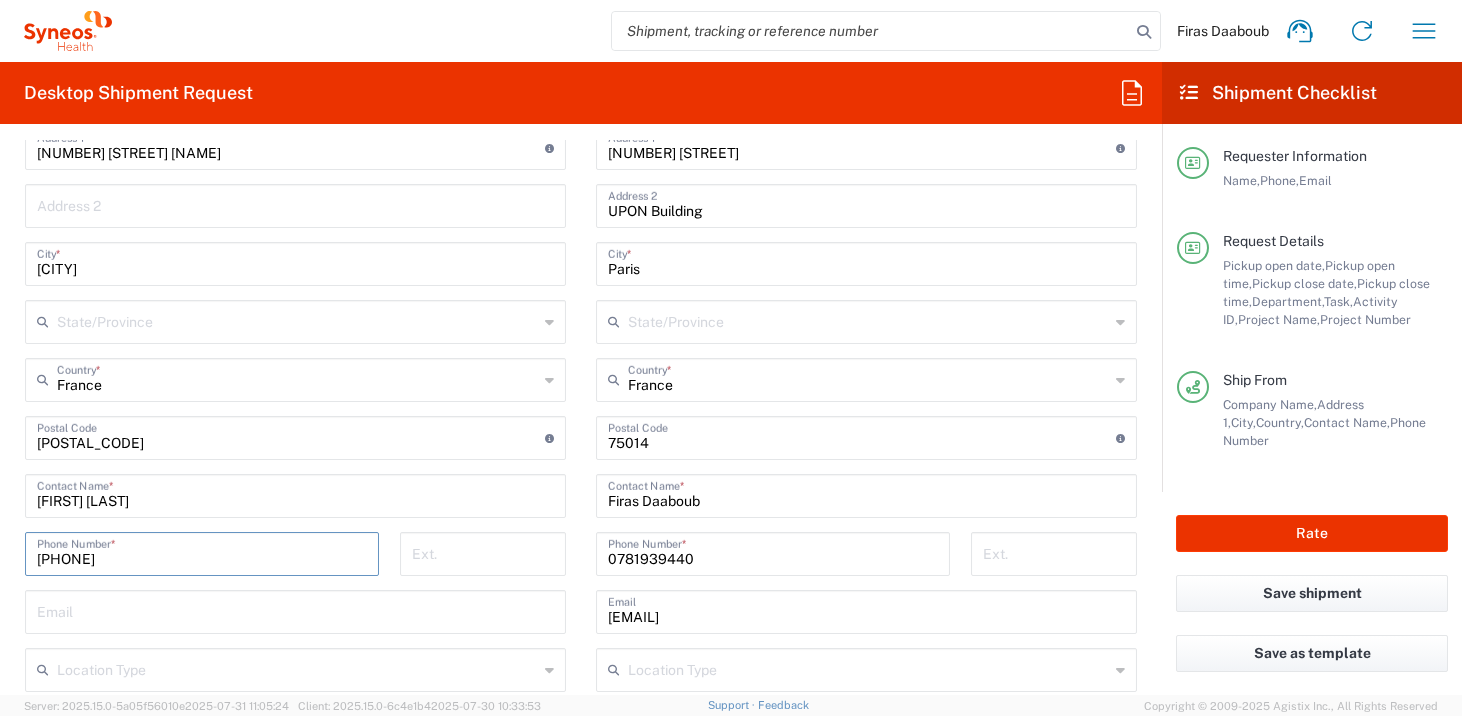 scroll, scrollTop: 1218, scrollLeft: 0, axis: vertical 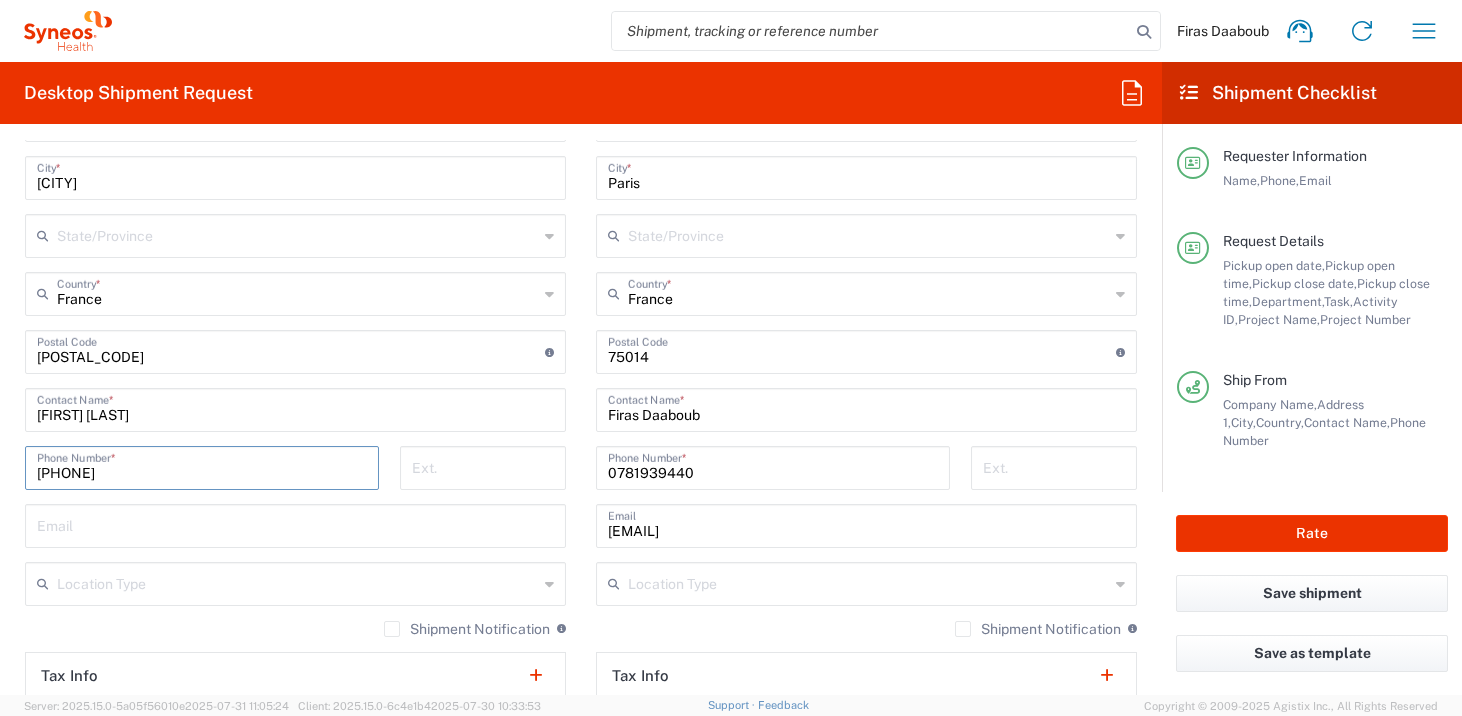 type on "[PHONE]" 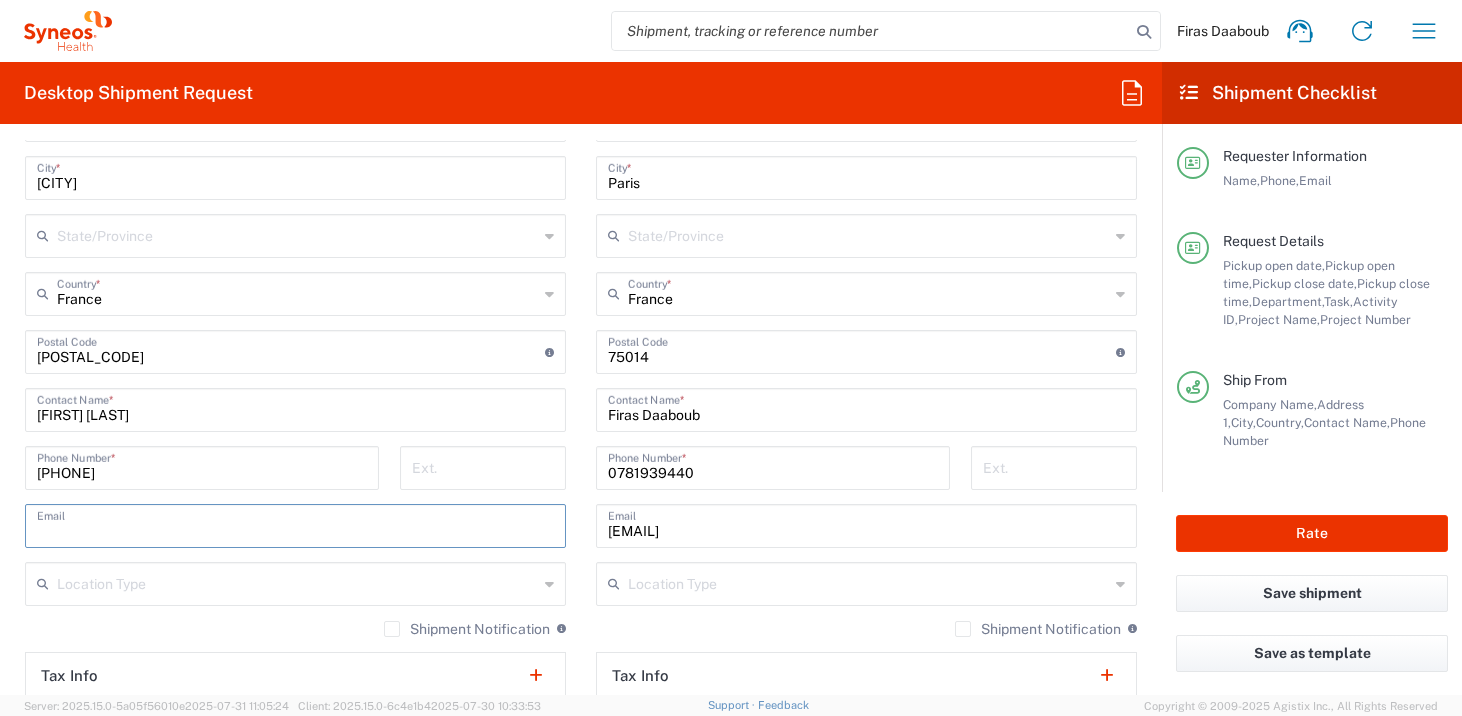 paste on "[EMAIL]" 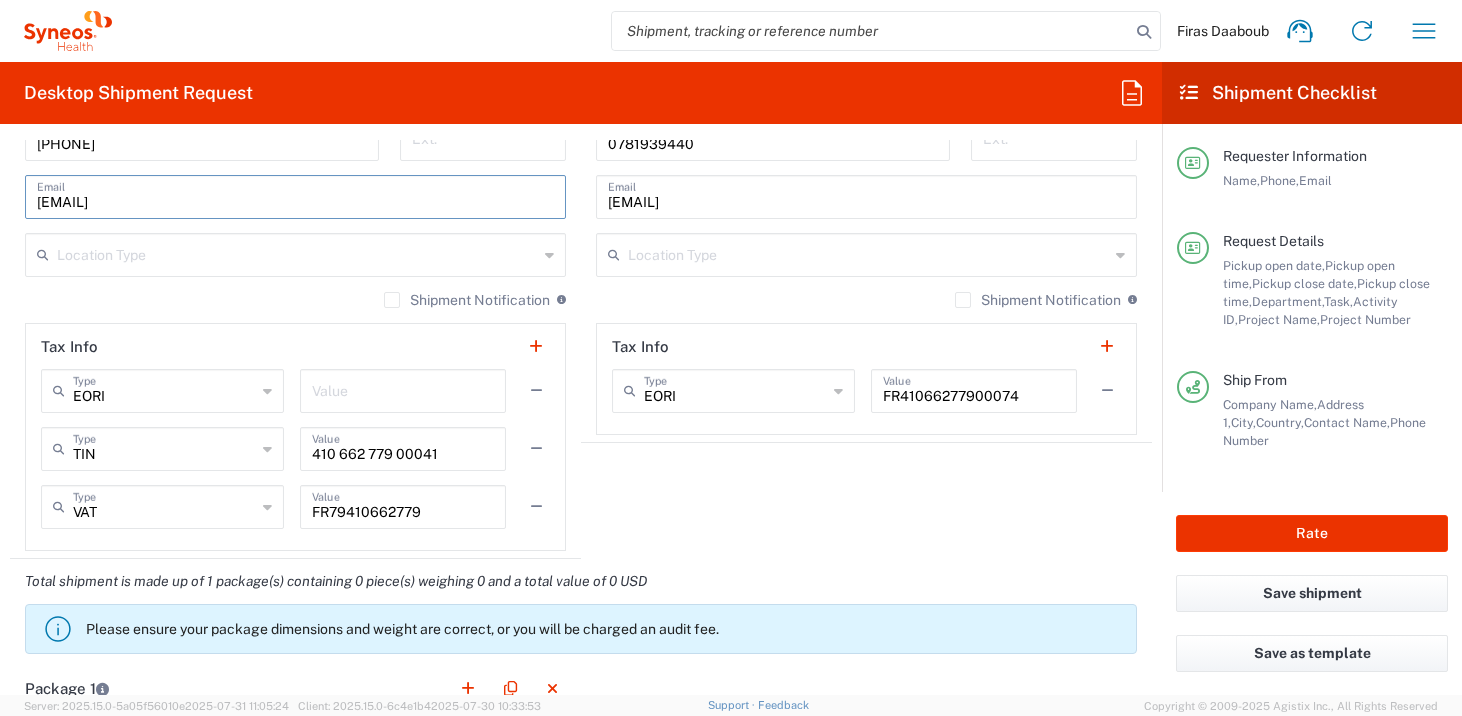 scroll, scrollTop: 1803, scrollLeft: 0, axis: vertical 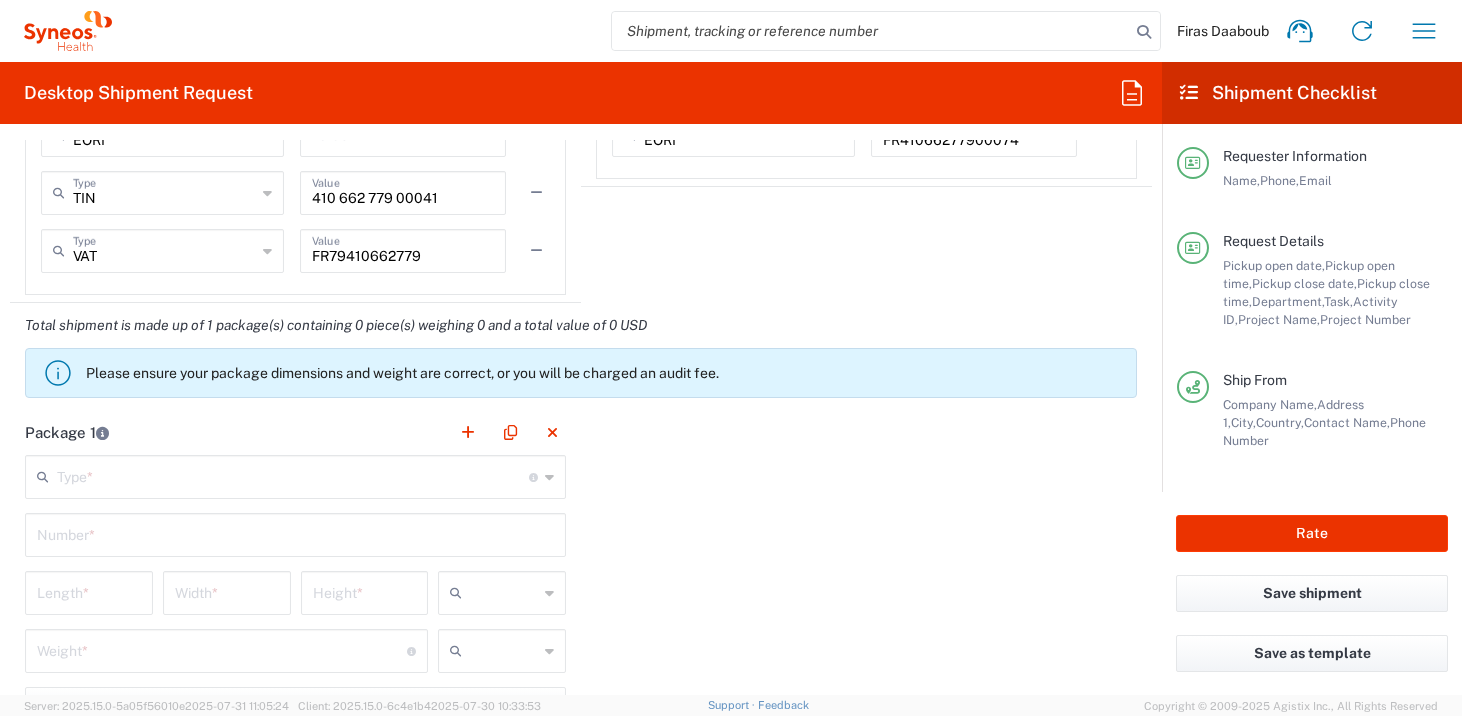 type on "[EMAIL]" 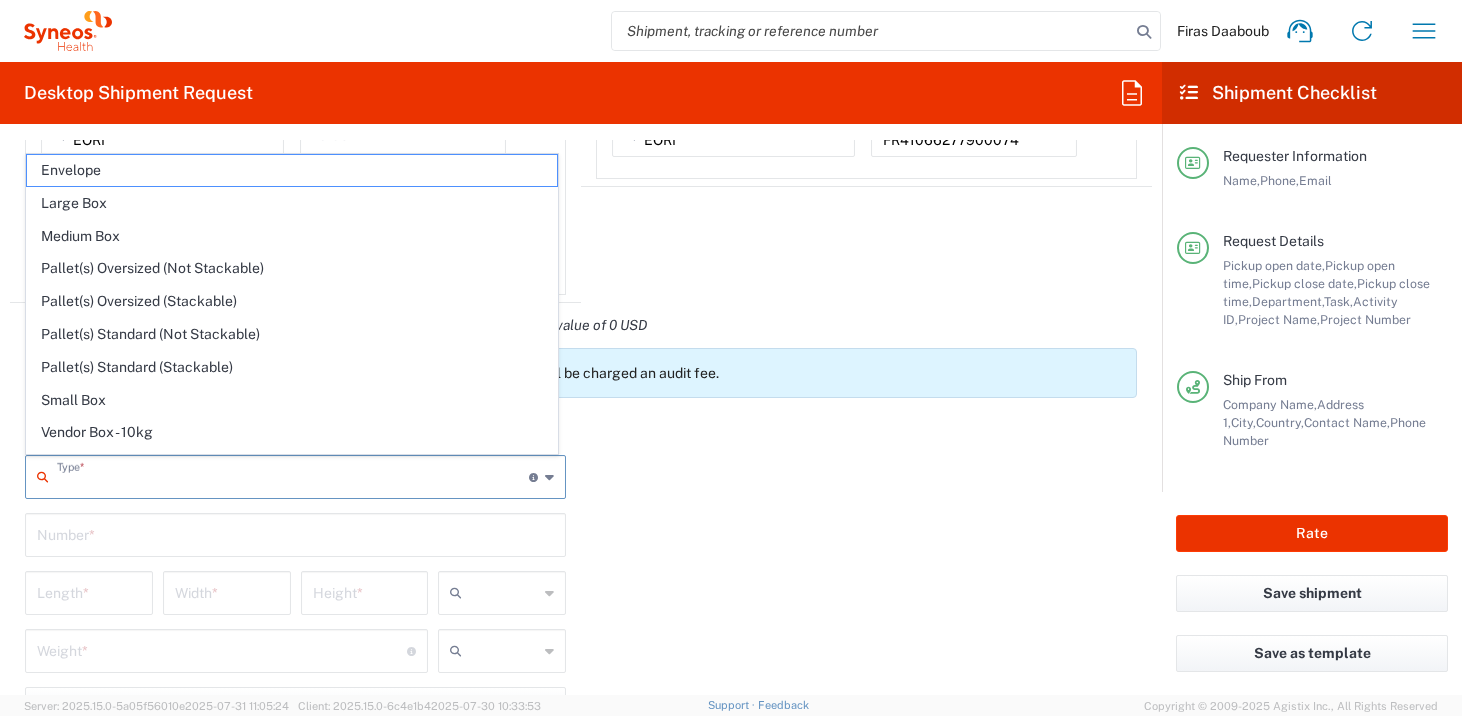 click at bounding box center (293, 475) 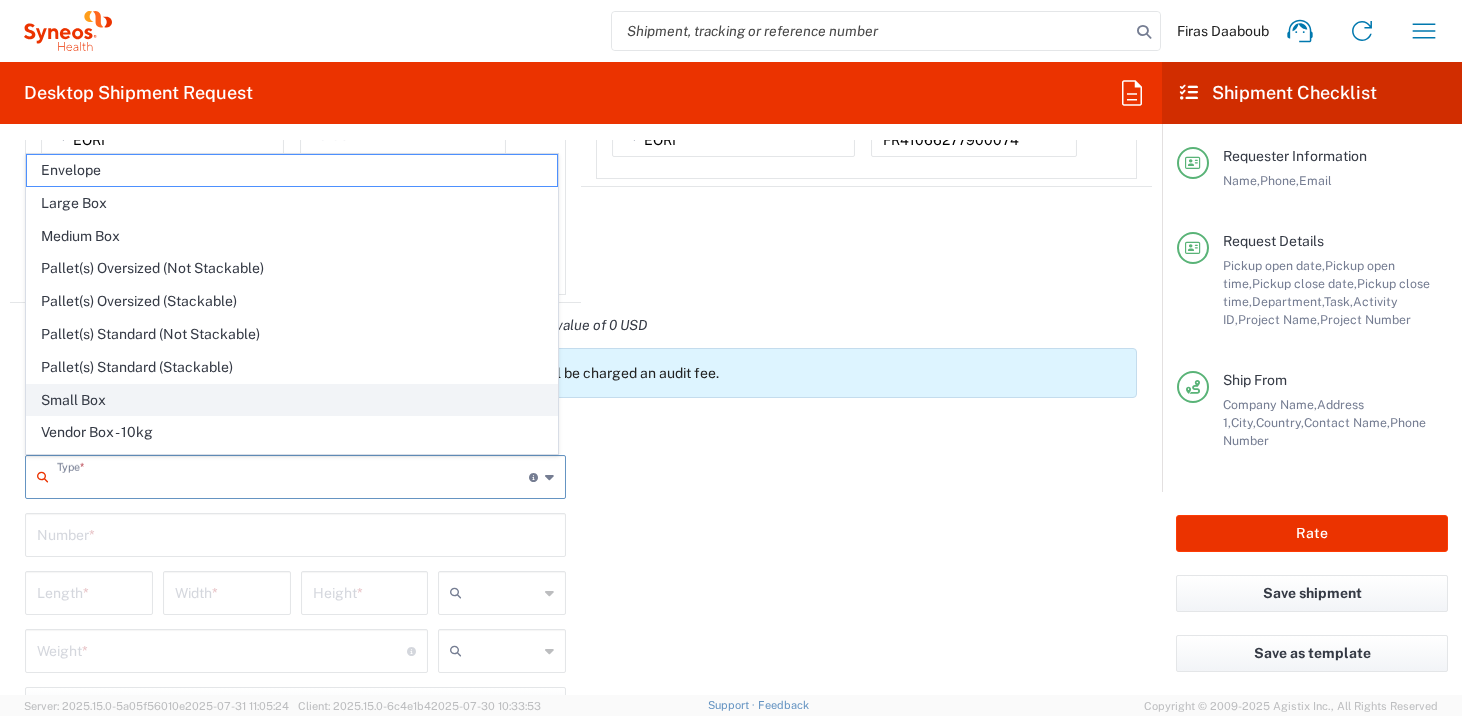 scroll, scrollTop: 61, scrollLeft: 0, axis: vertical 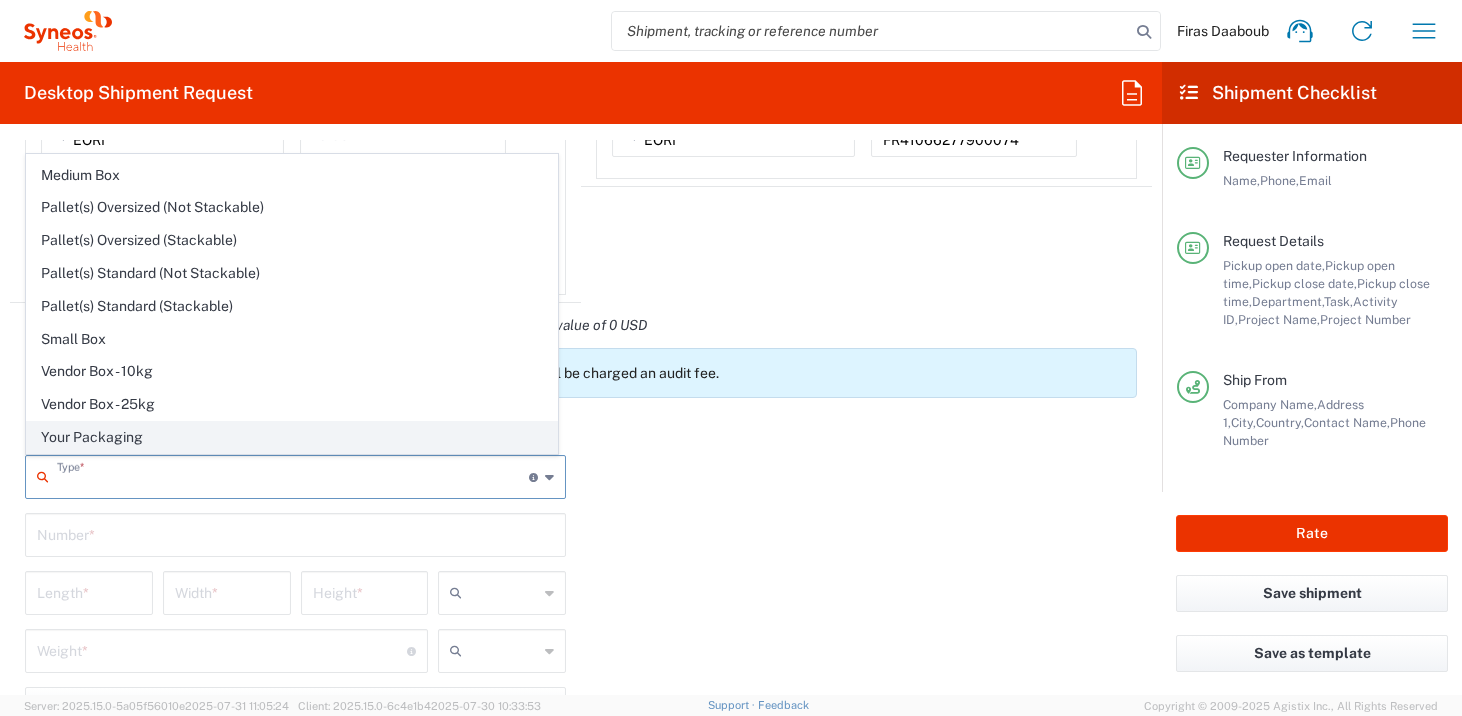 click on "Your Packaging" 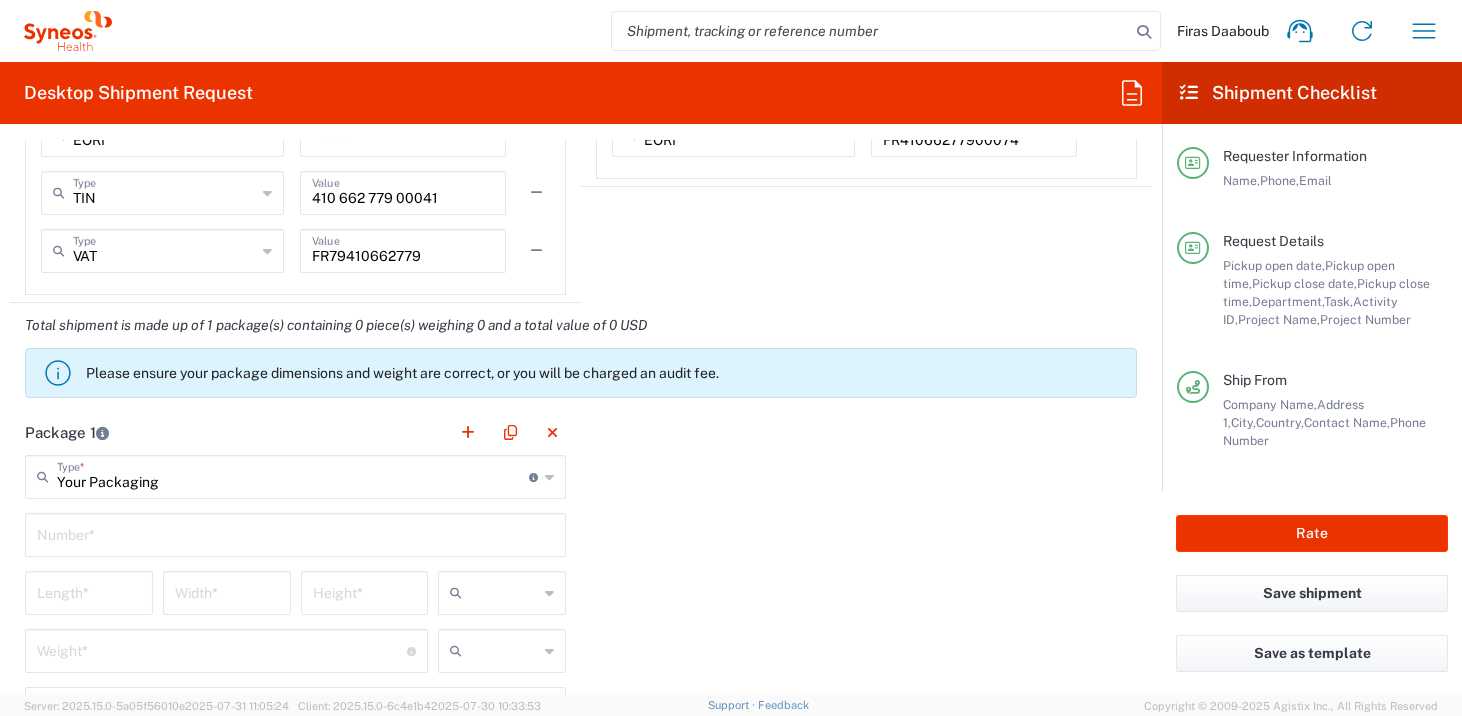 click on "Number  *" 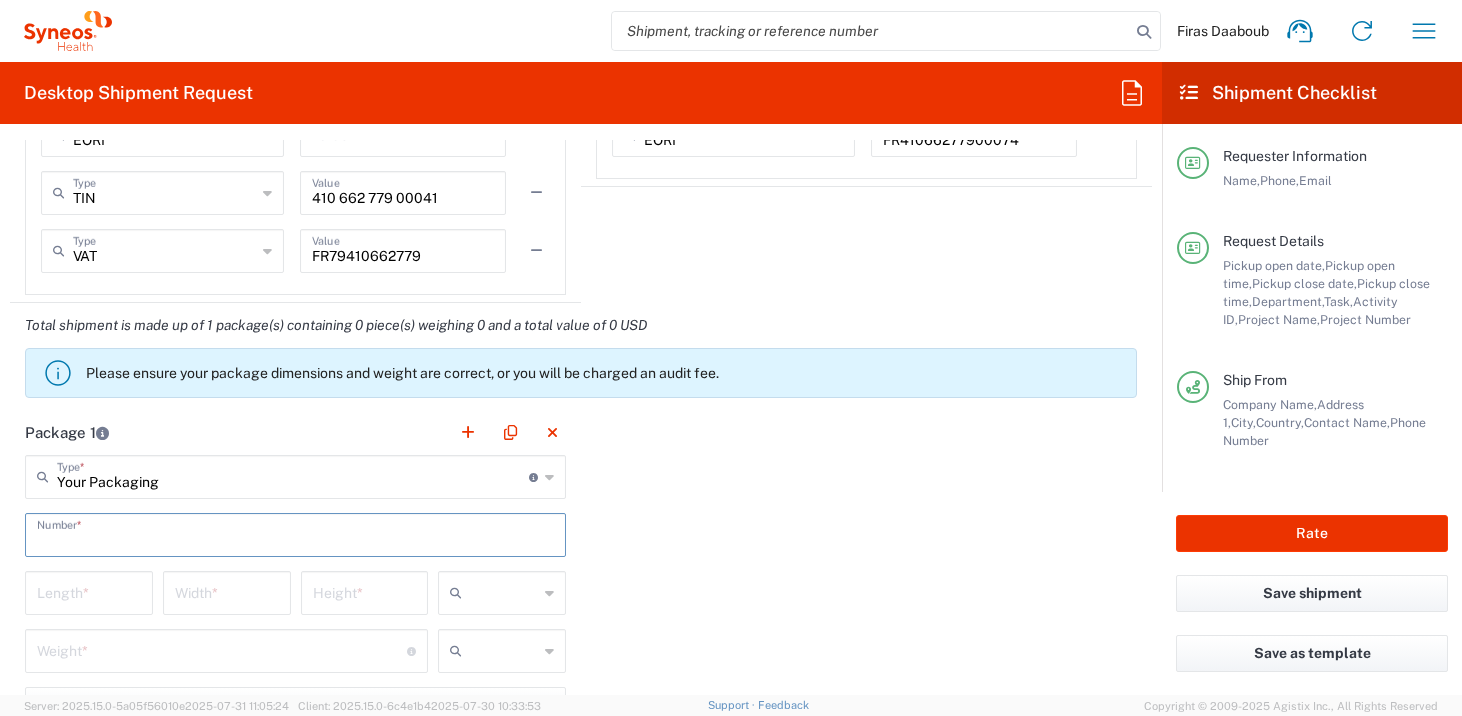 click at bounding box center [295, 533] 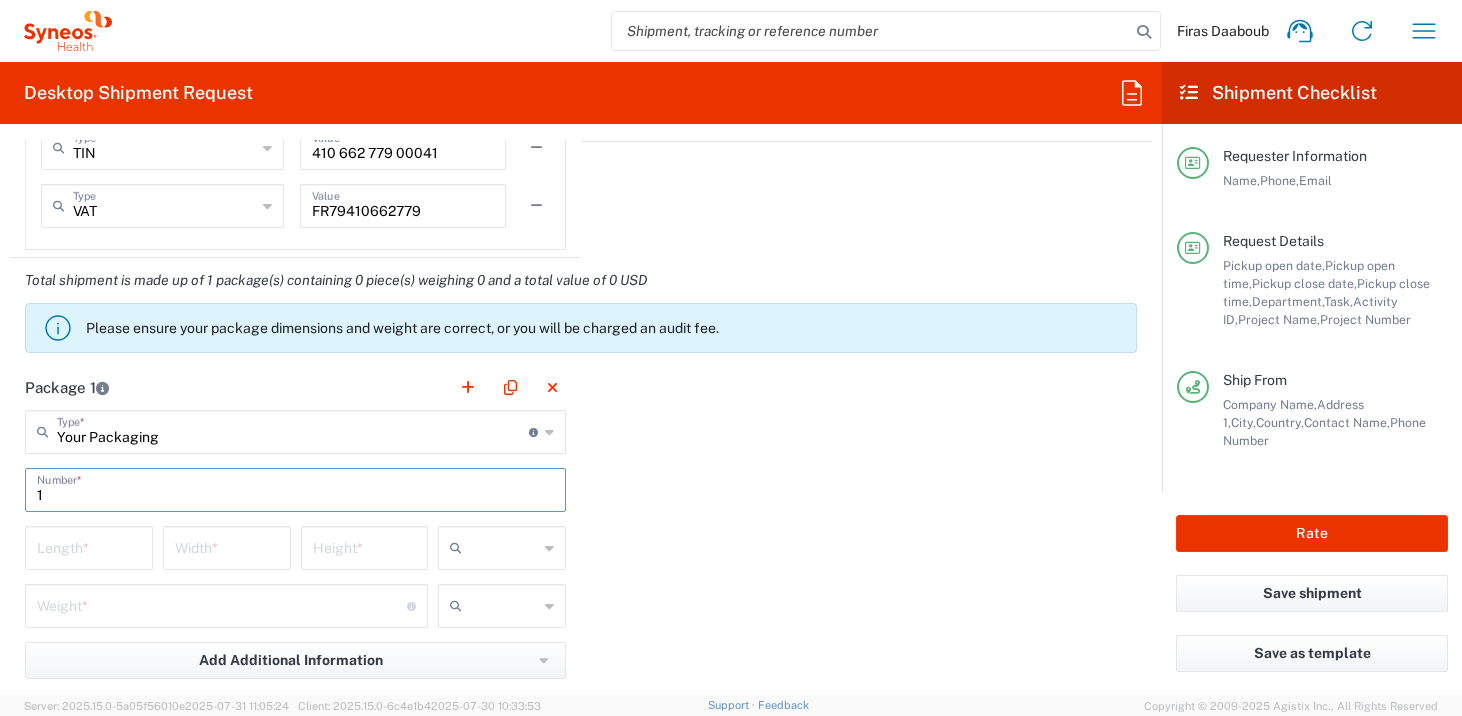 scroll, scrollTop: 1870, scrollLeft: 0, axis: vertical 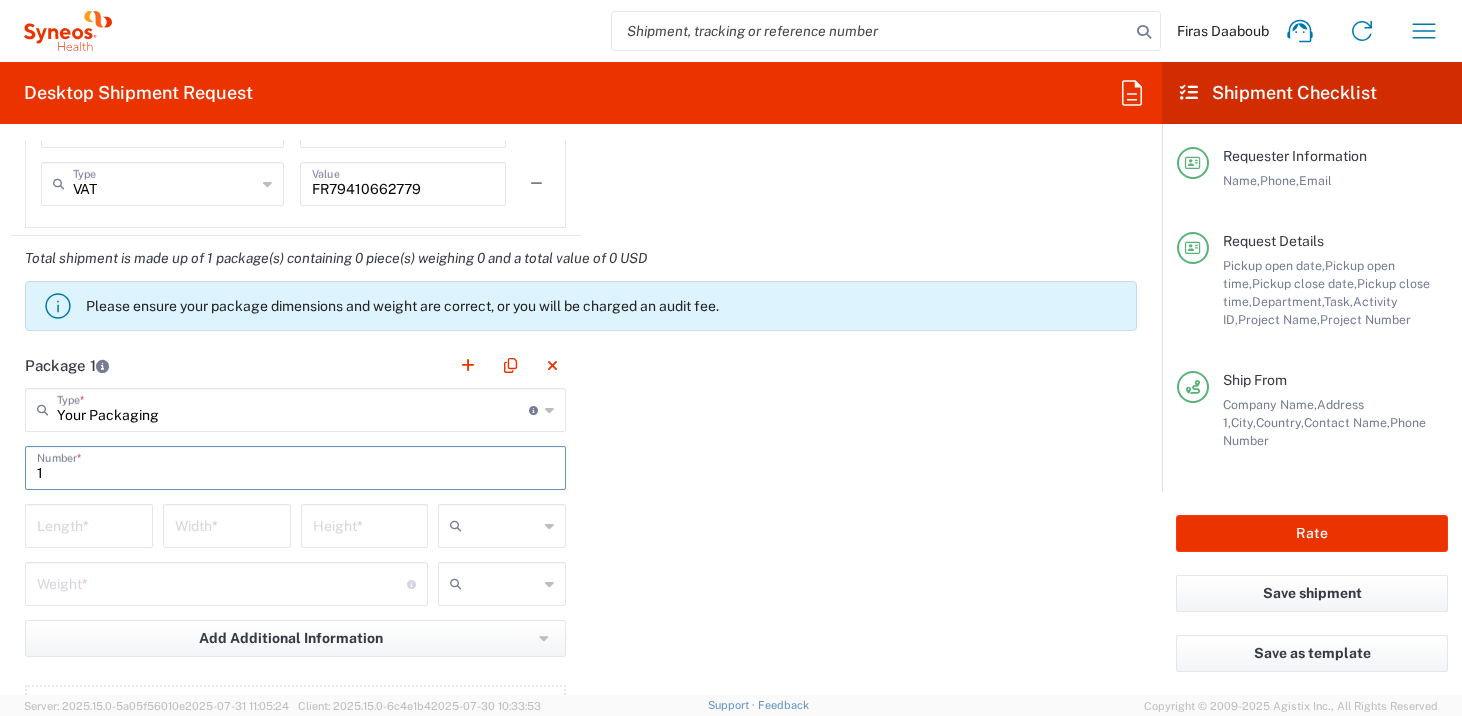 type on "1" 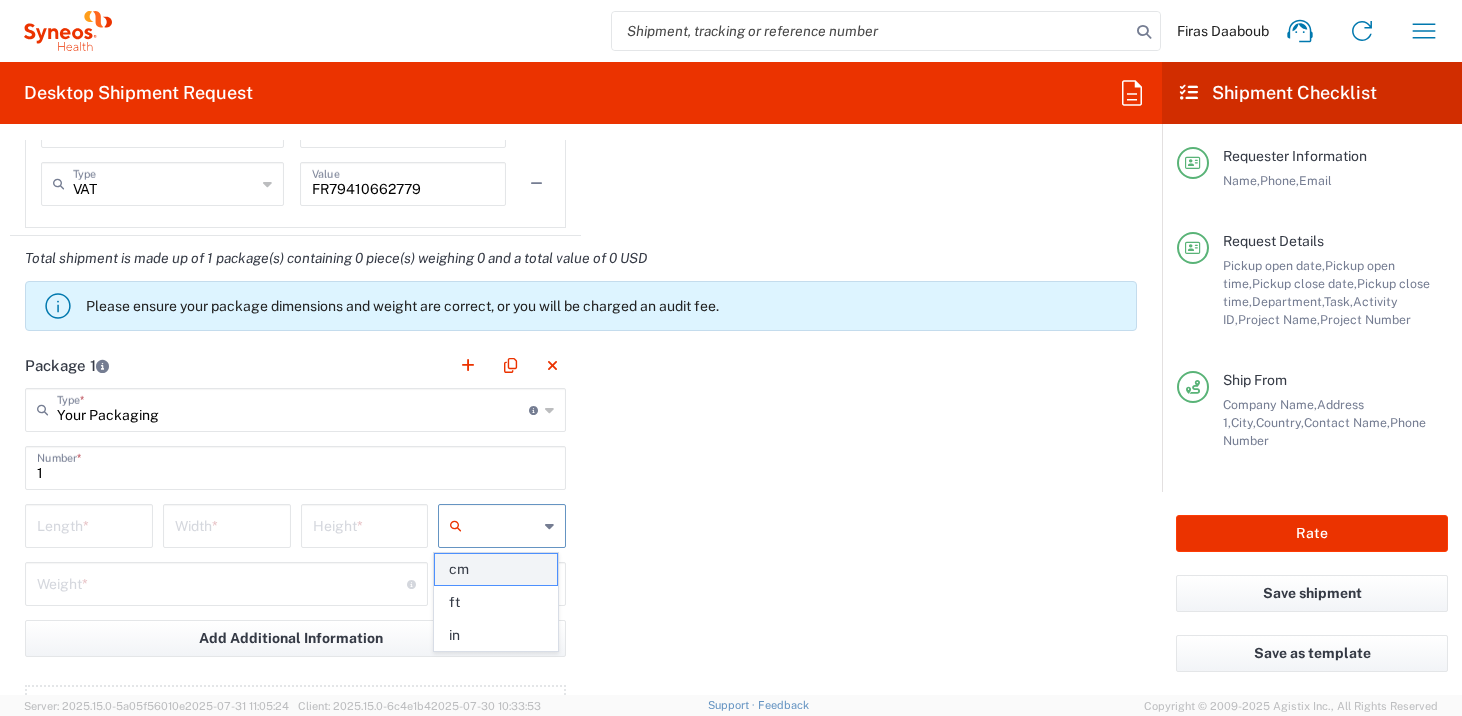 click on "cm" 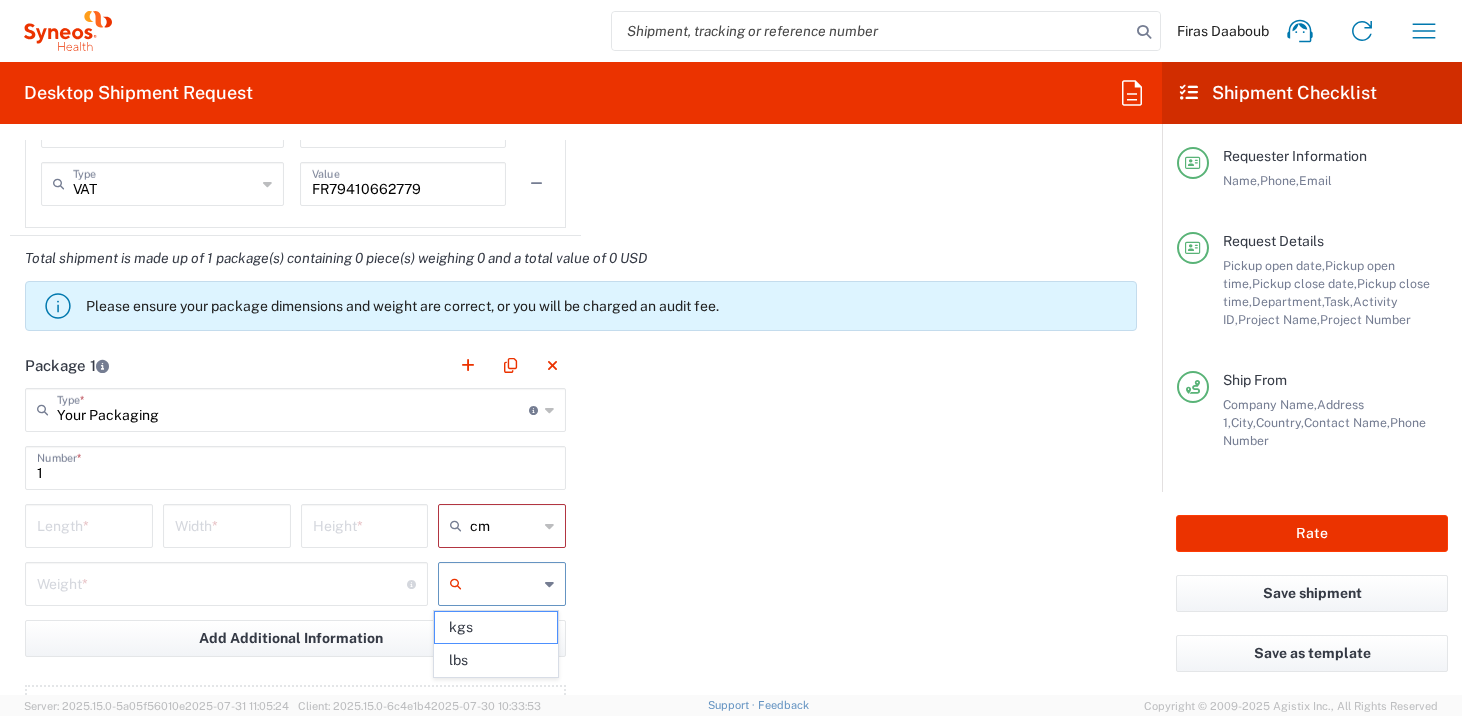 click at bounding box center [504, 584] 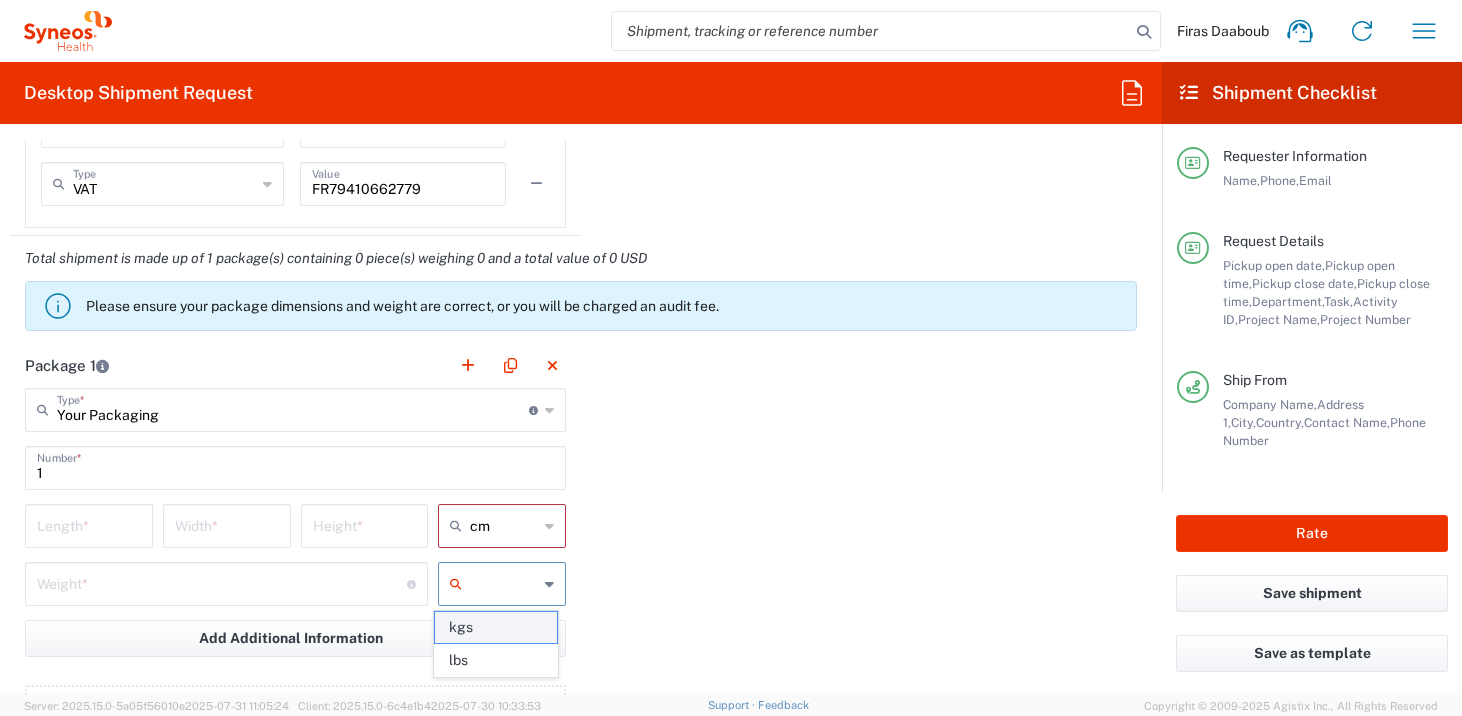 click on "kgs" 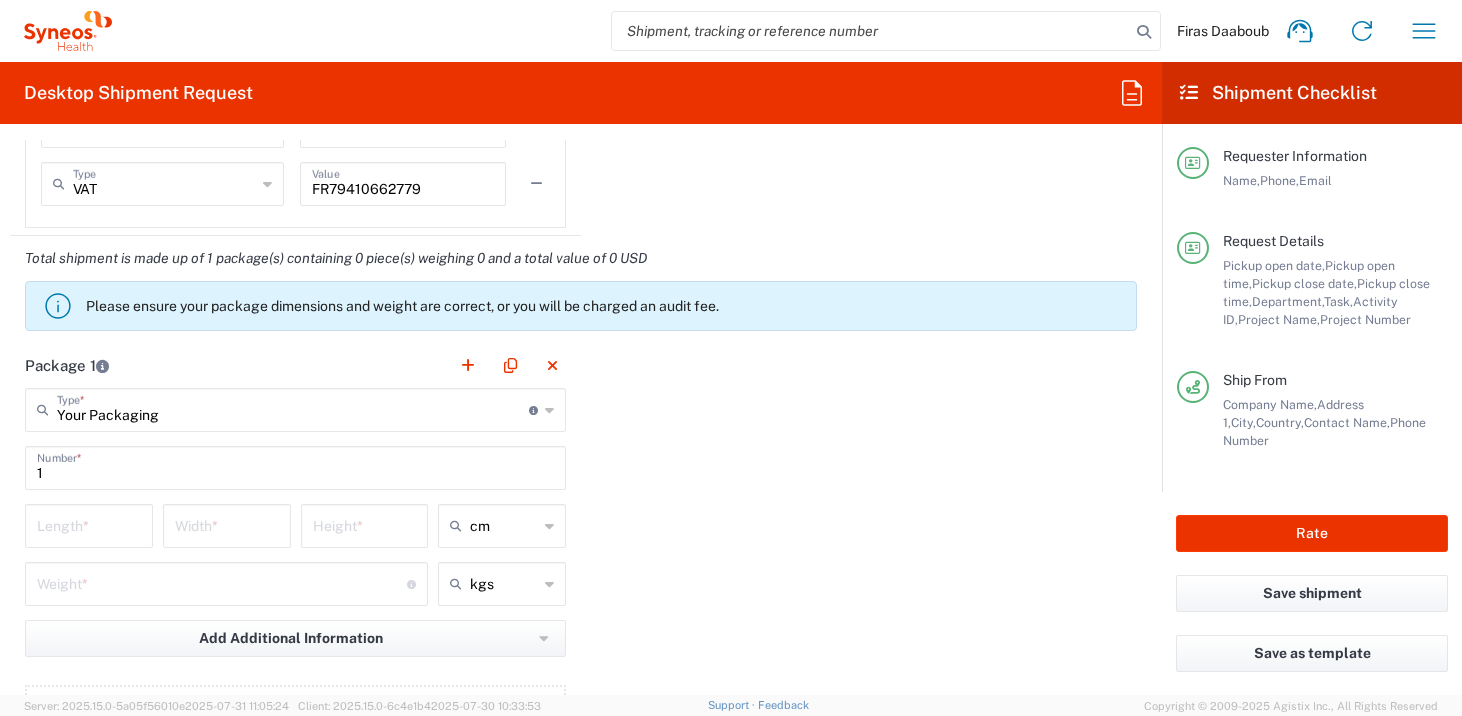 click at bounding box center (89, 524) 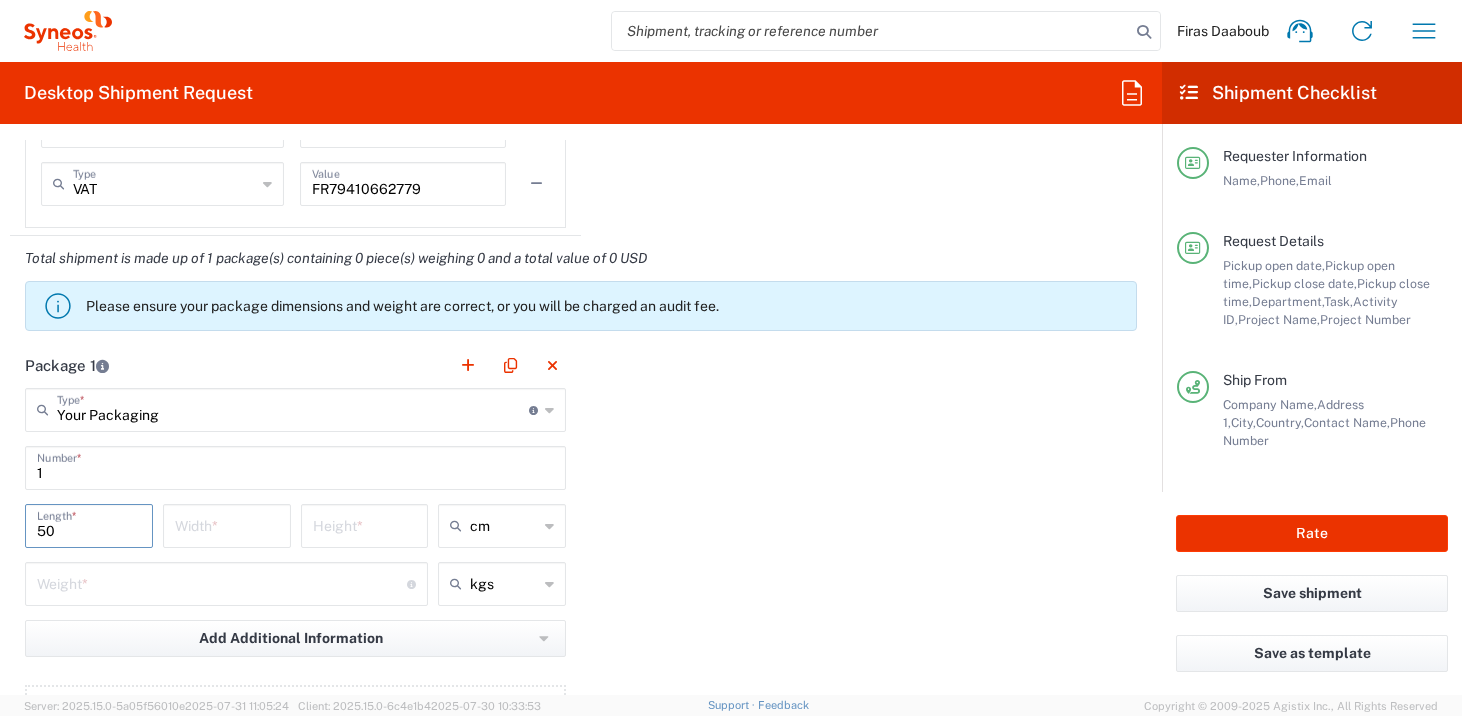 type on "50" 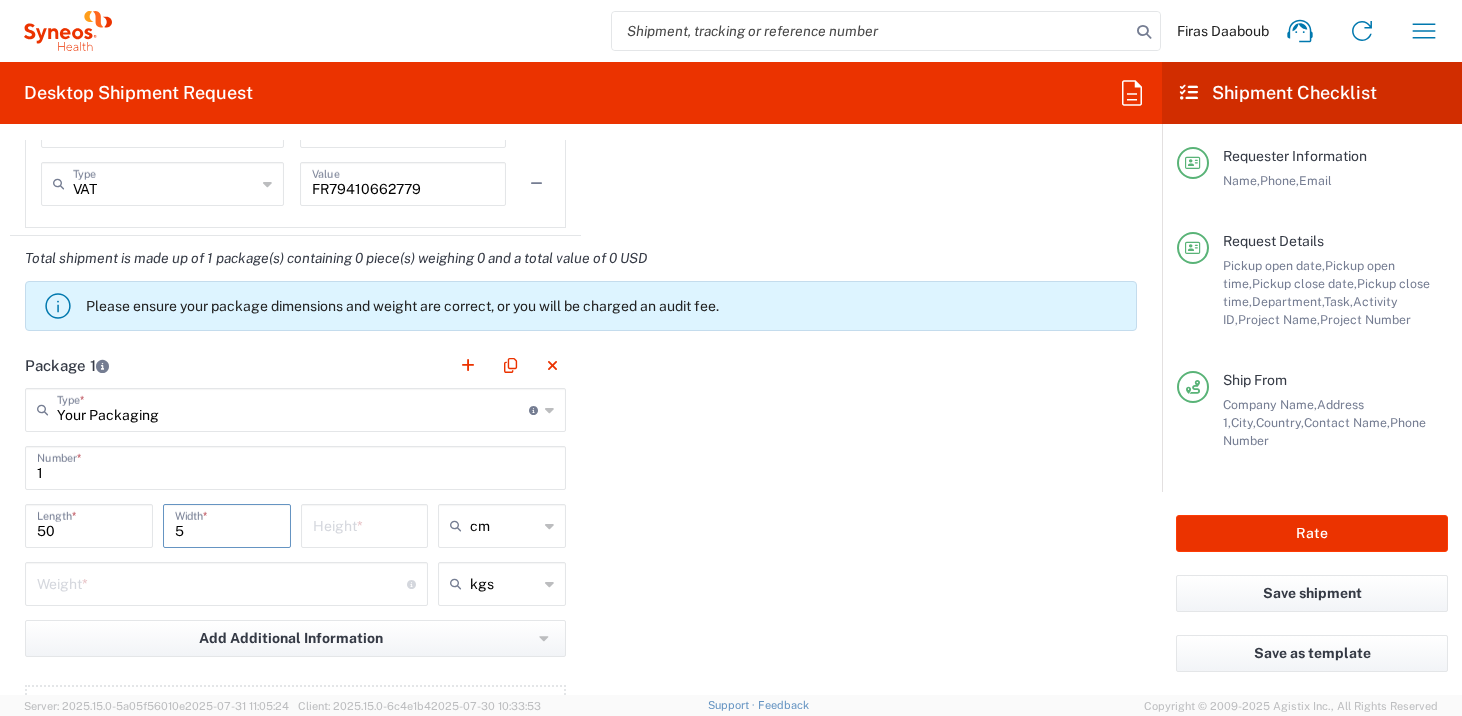 type on "5" 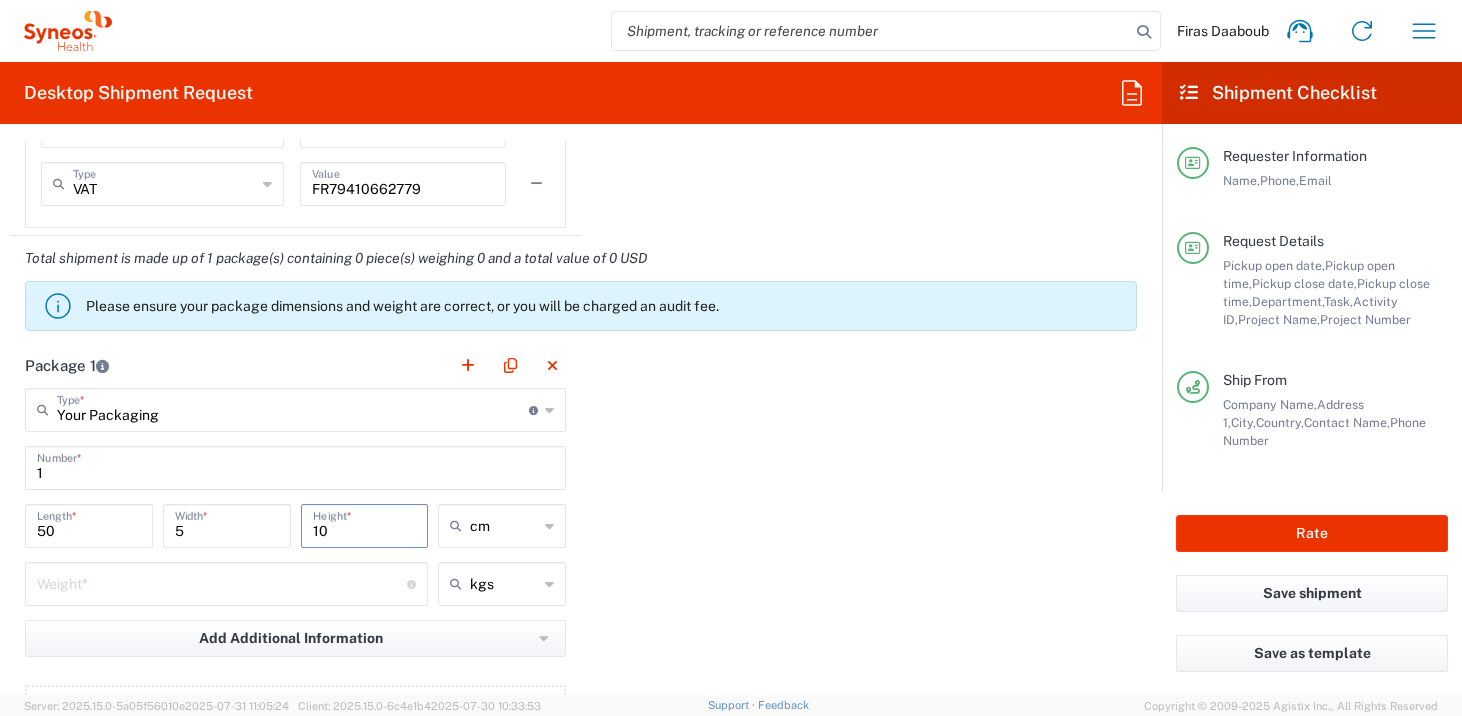 type on "10" 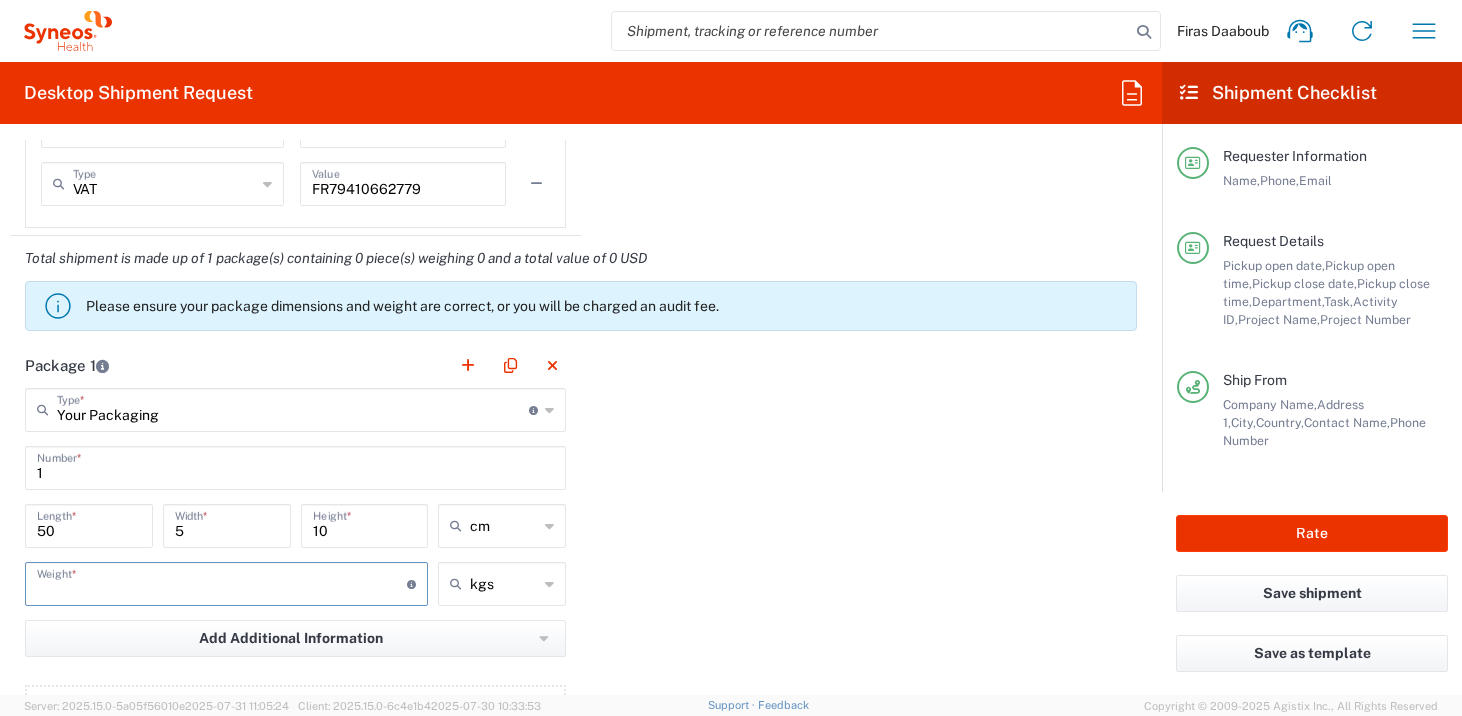 click at bounding box center [222, 582] 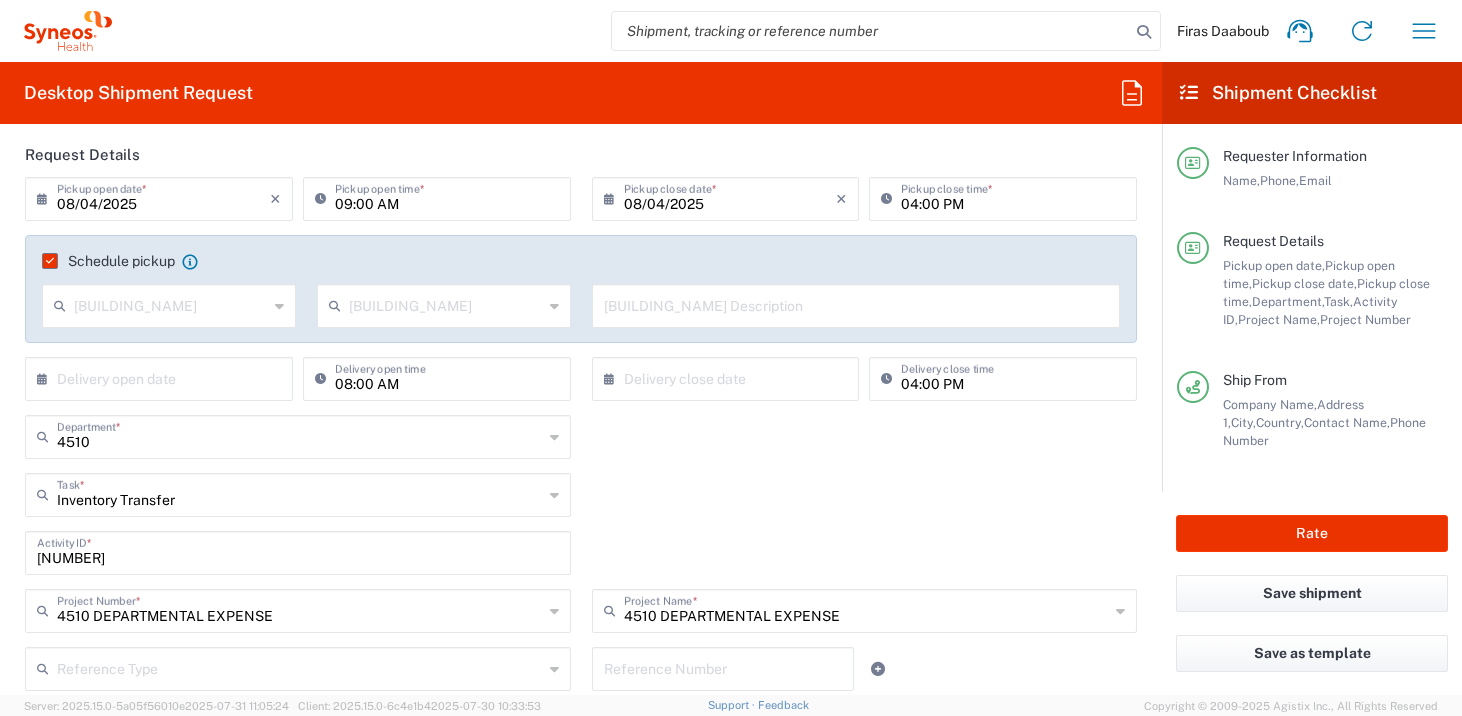 scroll, scrollTop: 230, scrollLeft: 0, axis: vertical 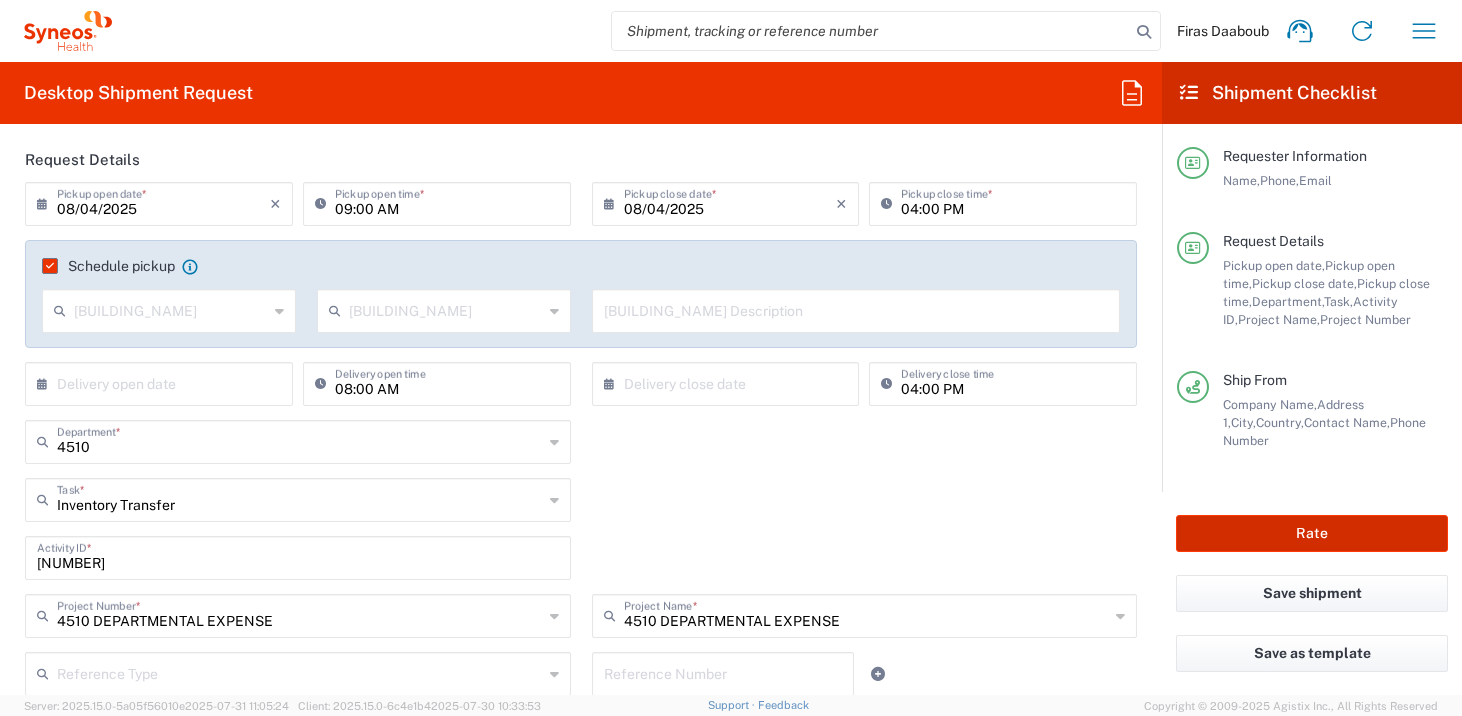 type on "3" 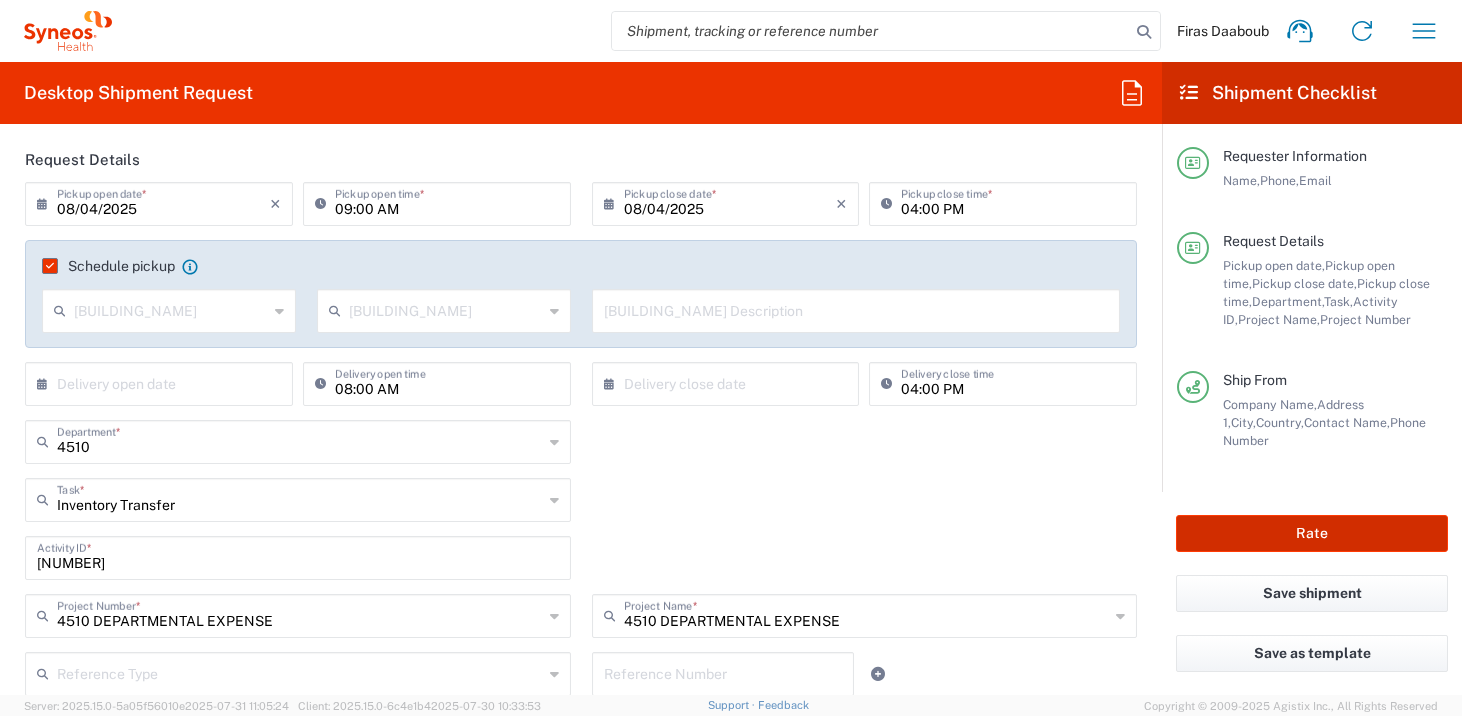 type on "4510 DEPARTMENTAL EXPENSE" 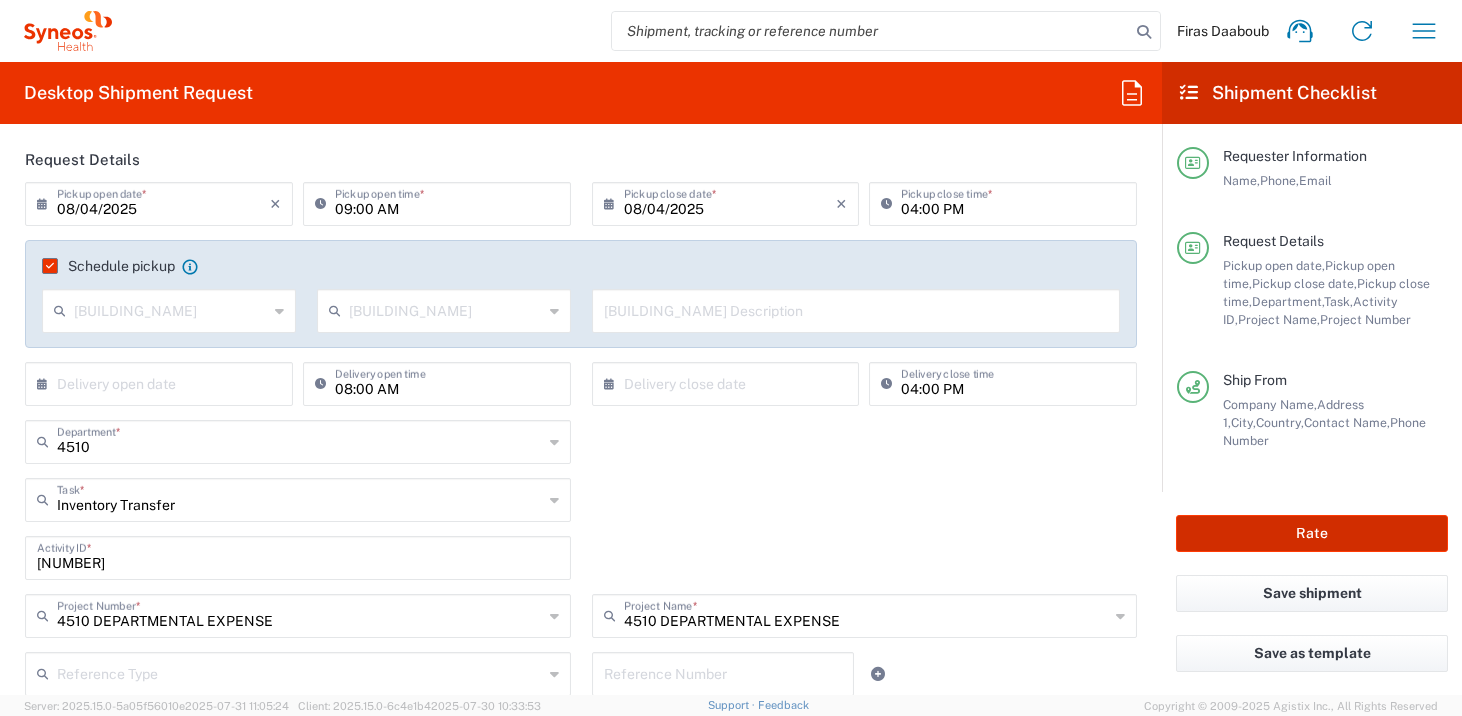 click on "Rate" 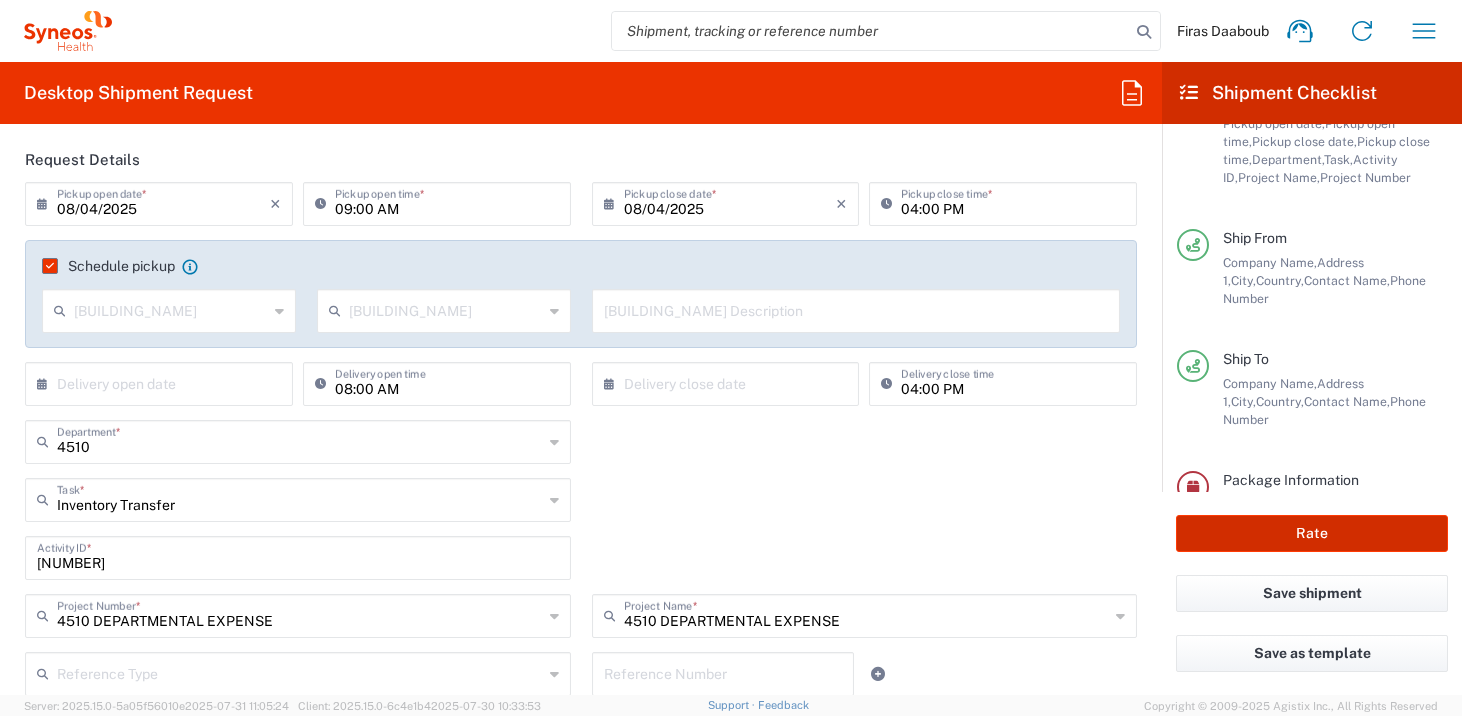scroll, scrollTop: 278, scrollLeft: 0, axis: vertical 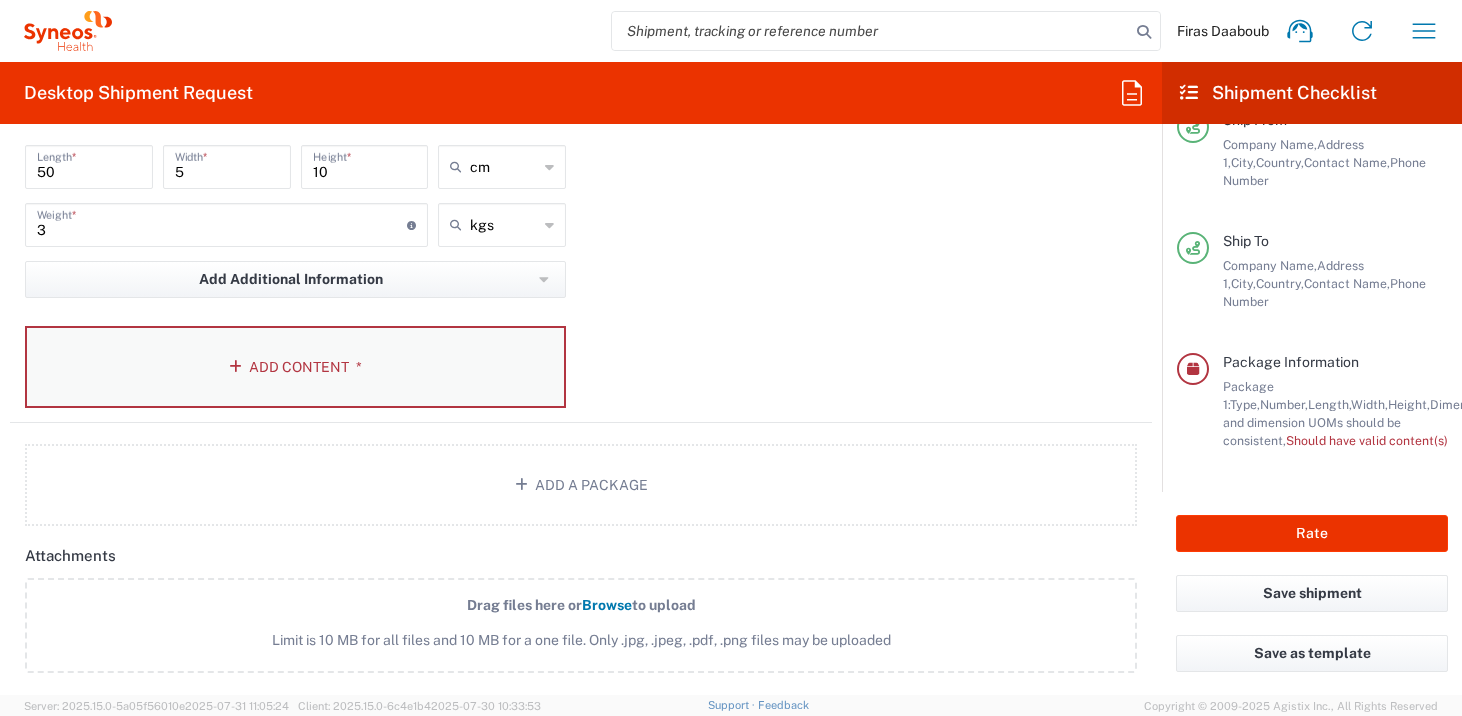 click on "Add Content *" 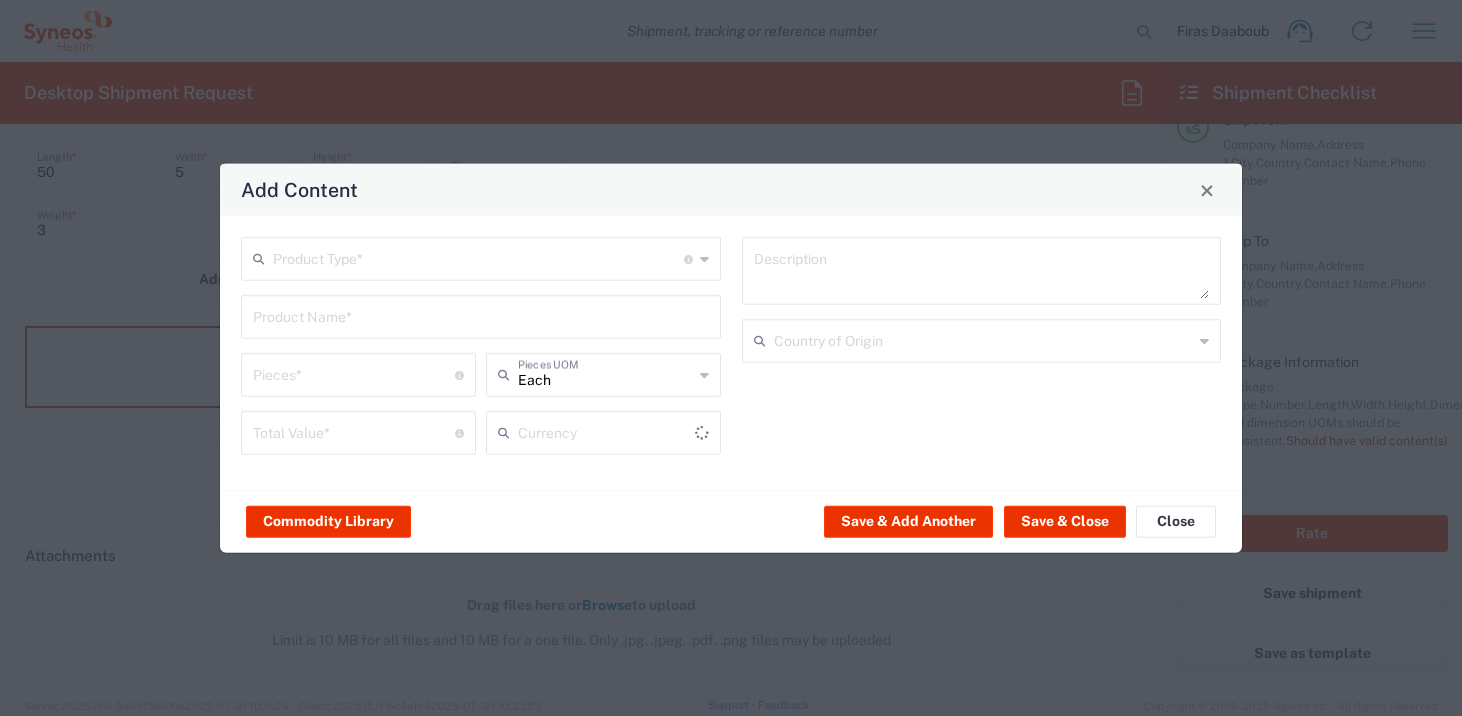type on "US Dollar" 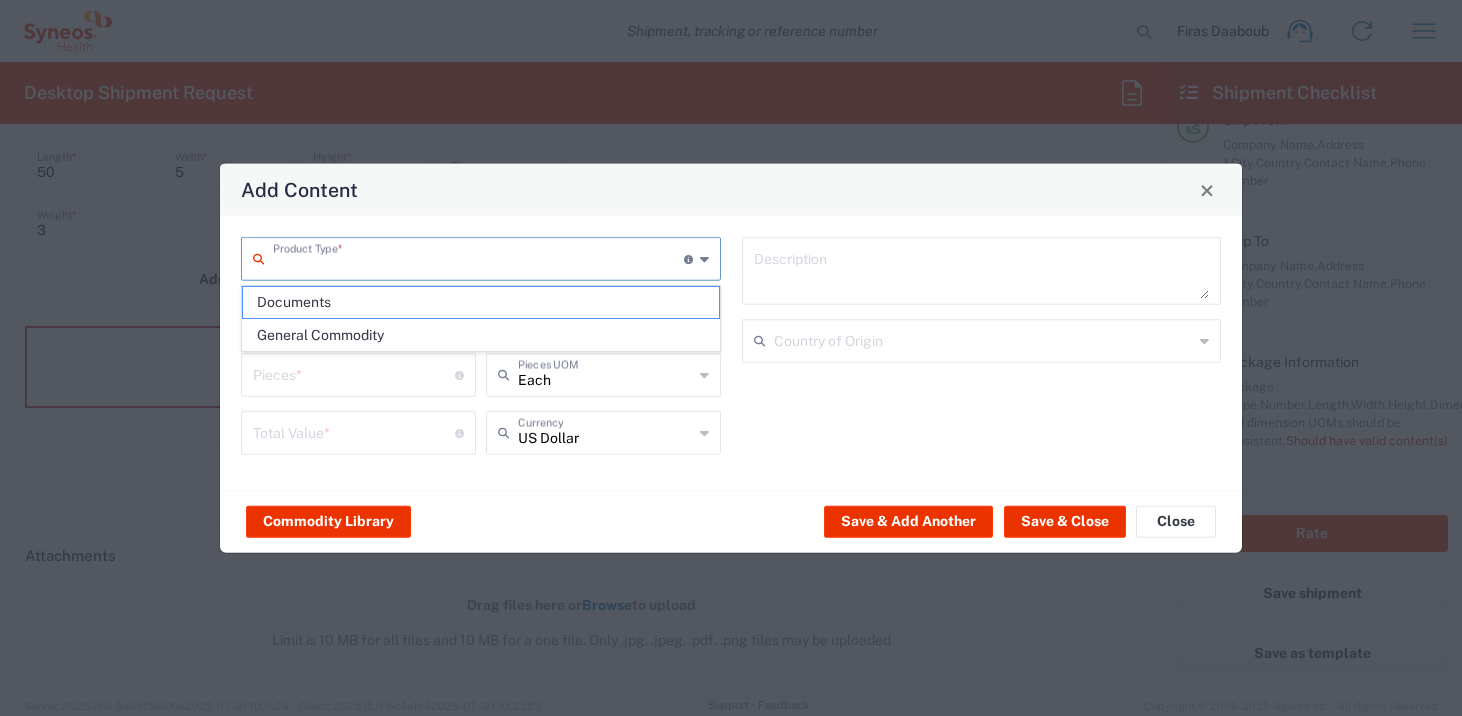 click at bounding box center (478, 257) 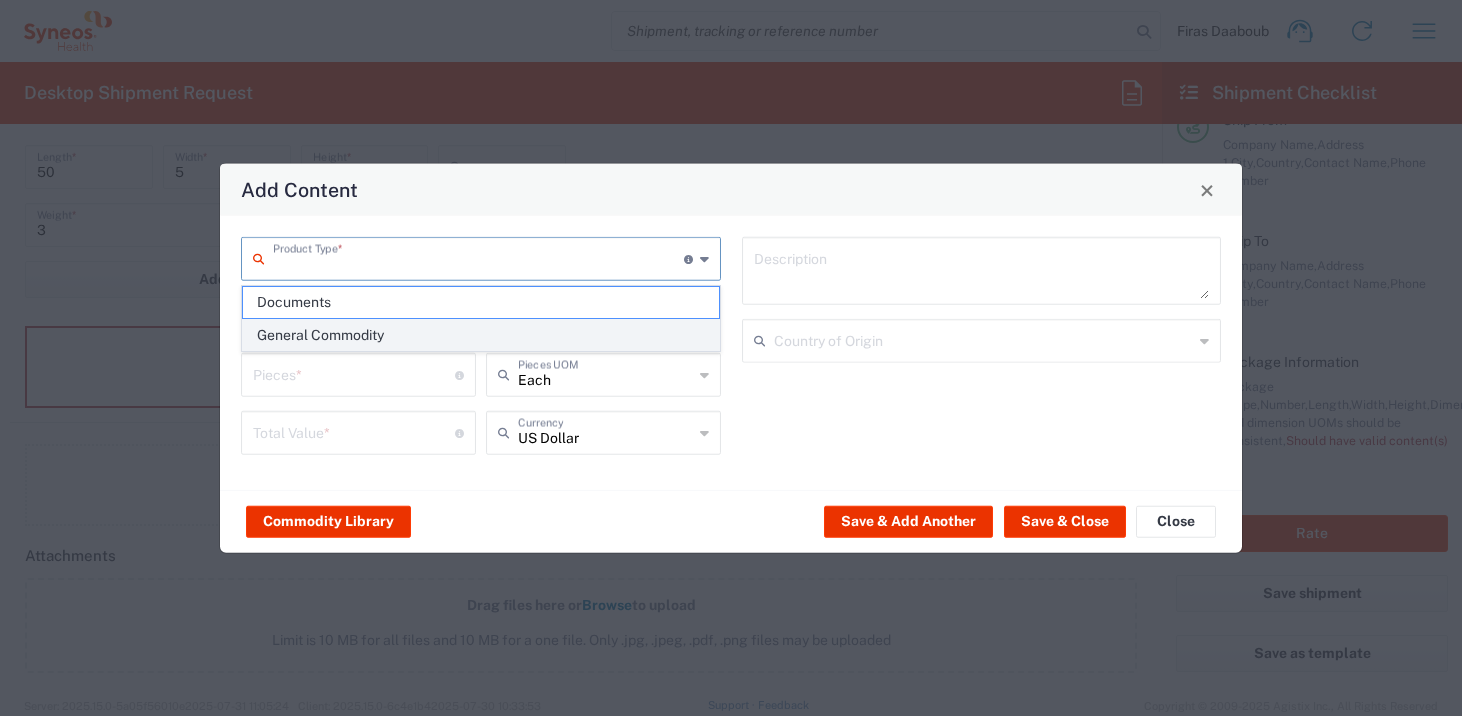 click on "General Commodity" 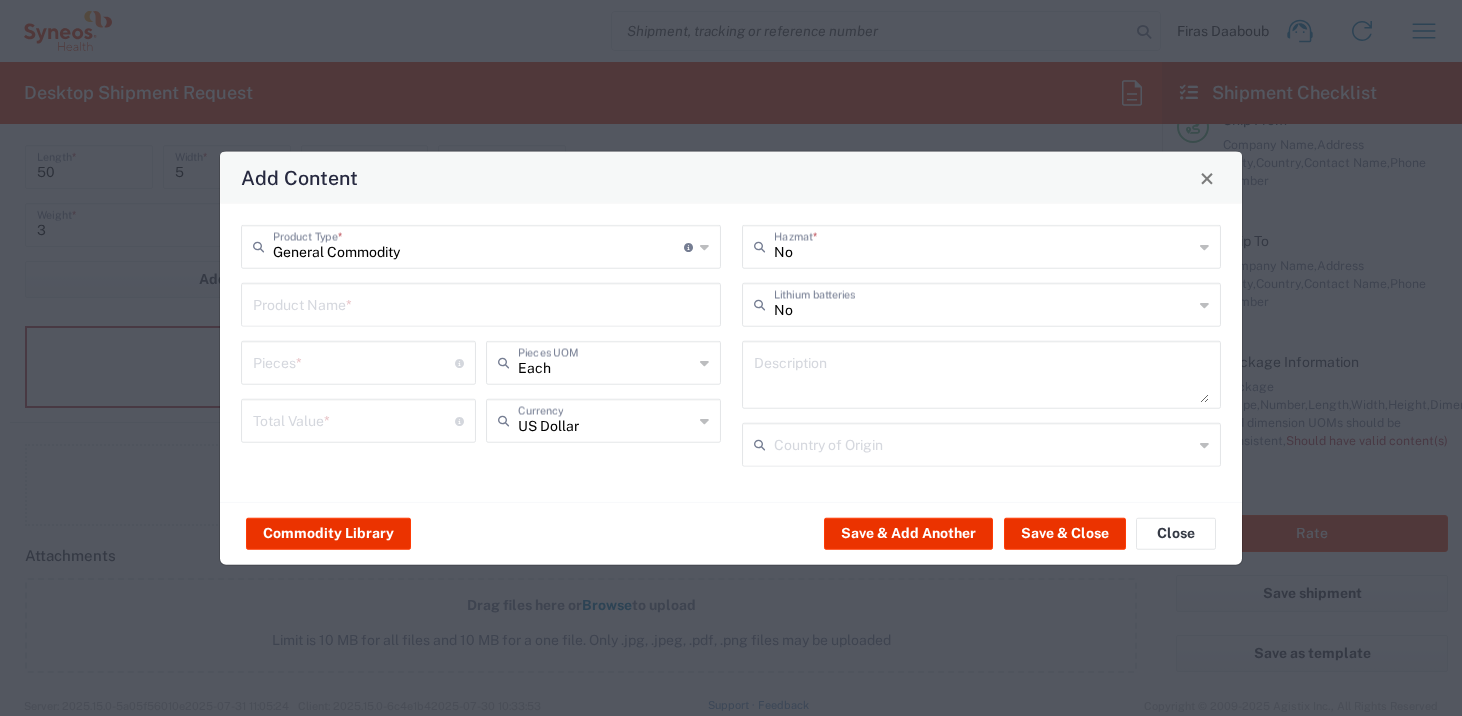 click at bounding box center [481, 303] 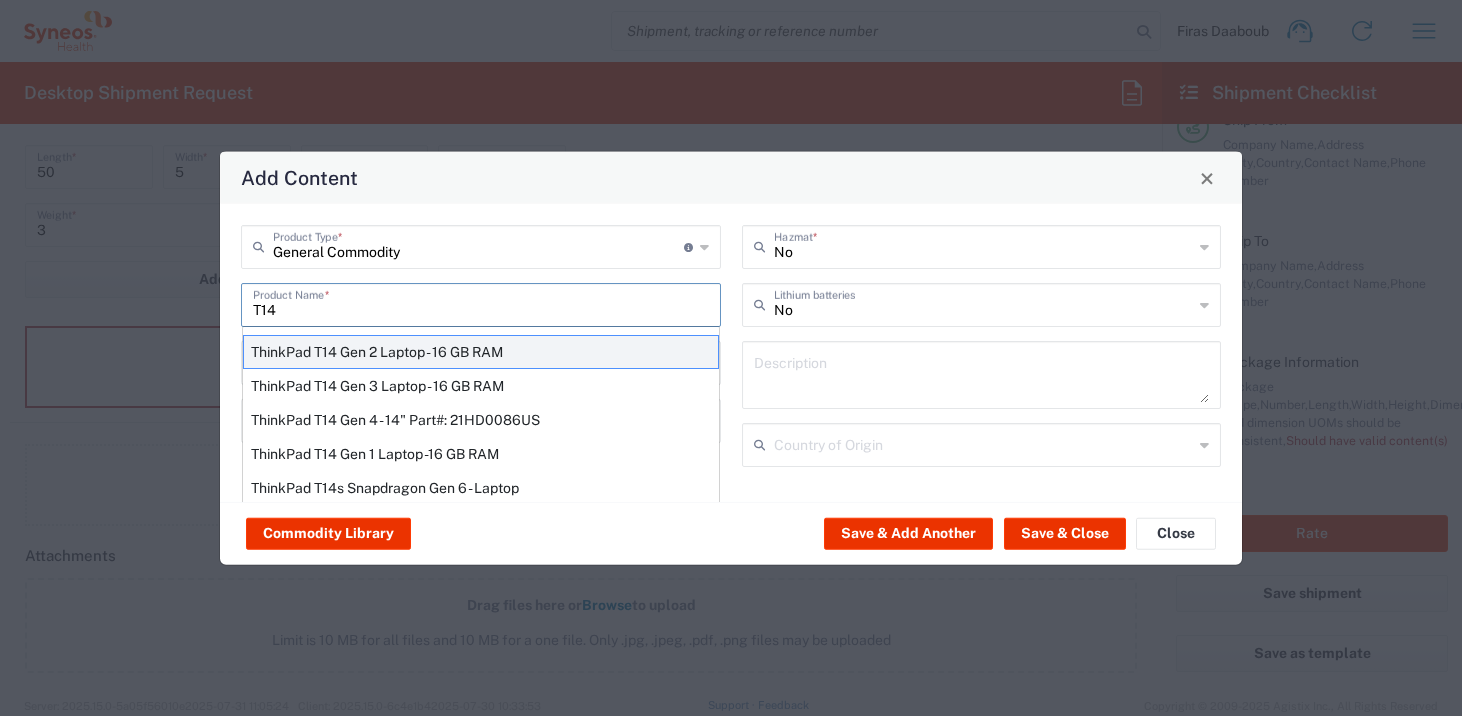 click on "ThinkPad T14 Gen 2 Laptop - 16 GB RAM" at bounding box center [481, 352] 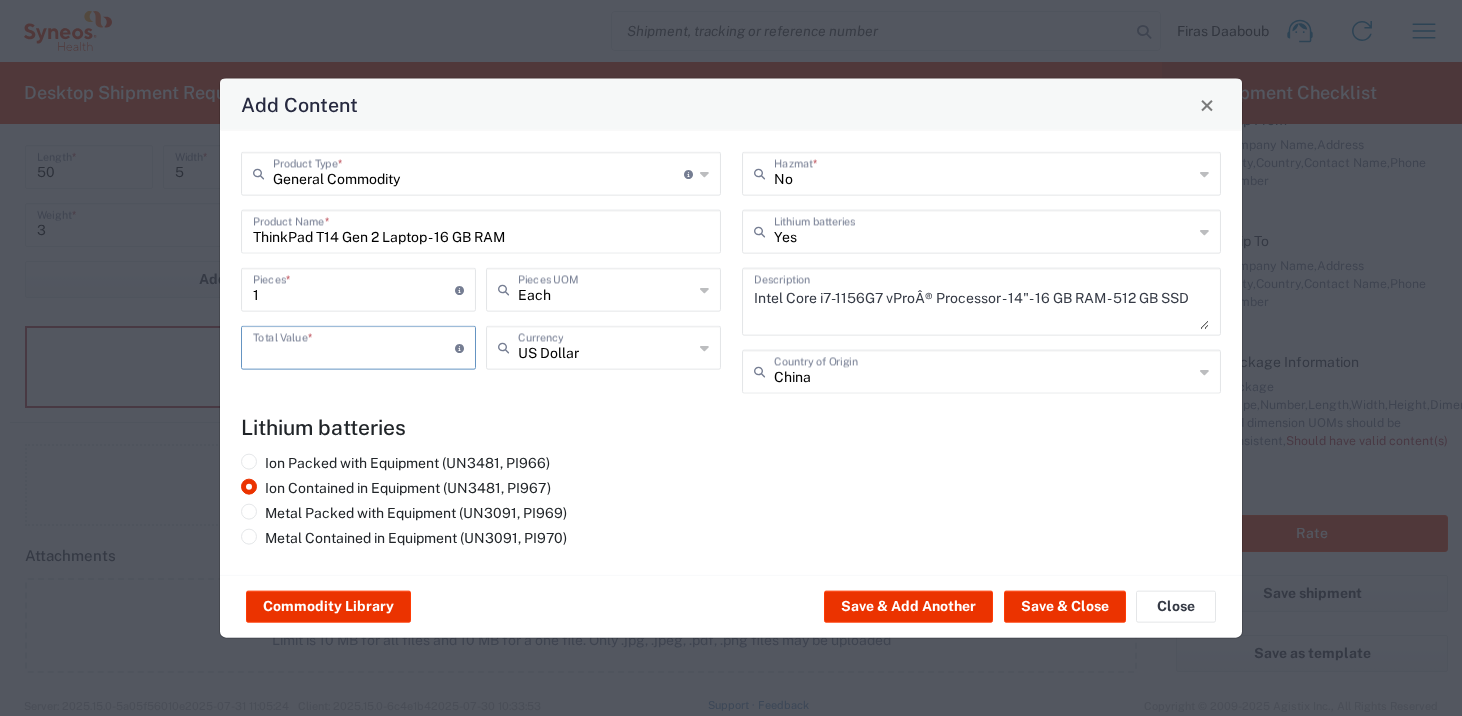 click at bounding box center (354, 346) 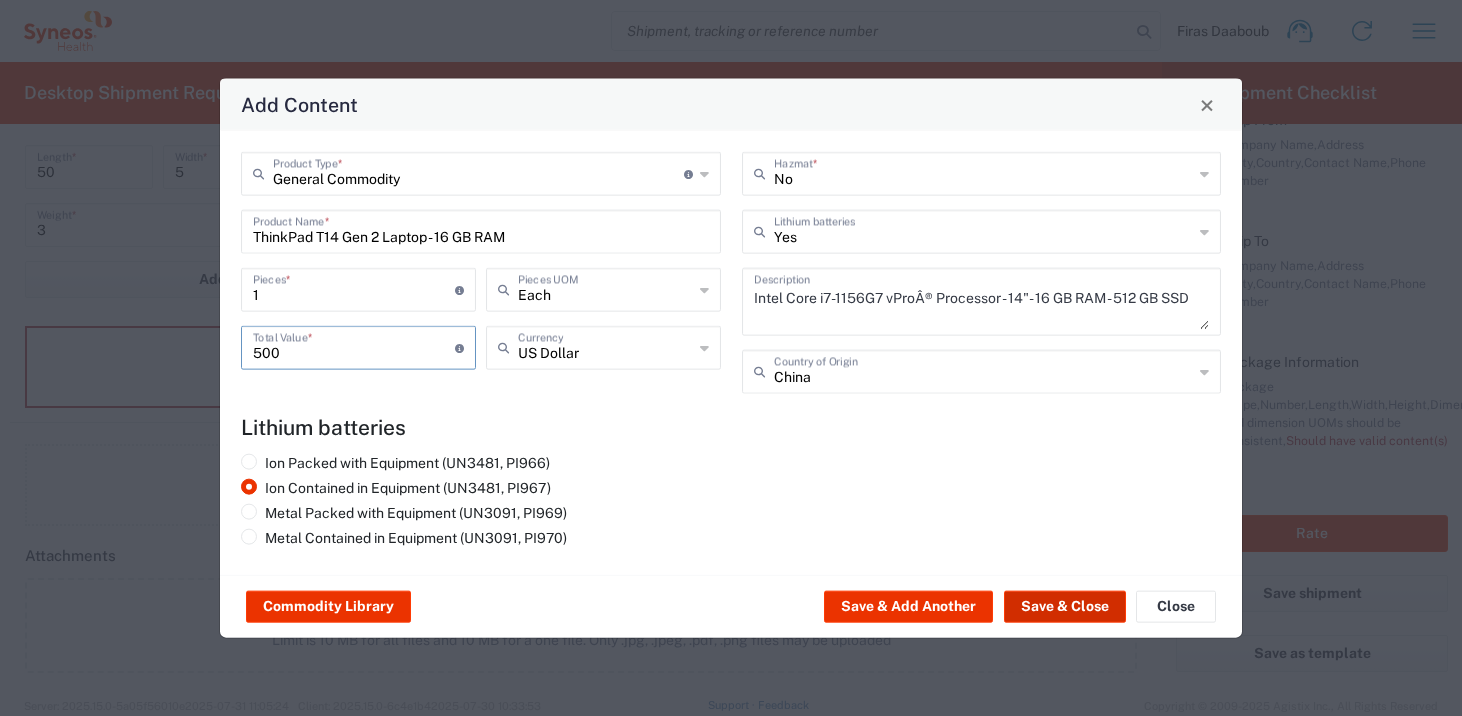 type on "500" 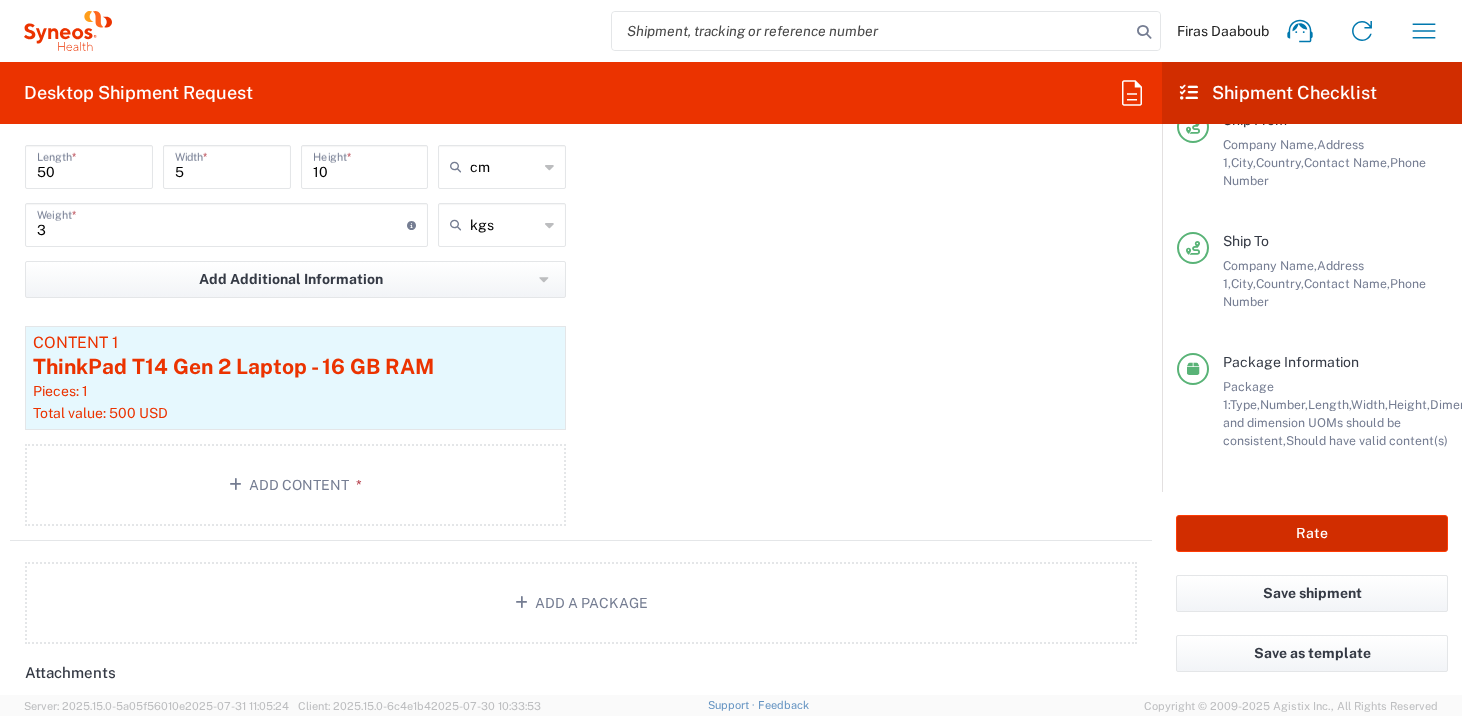 click on "Rate" 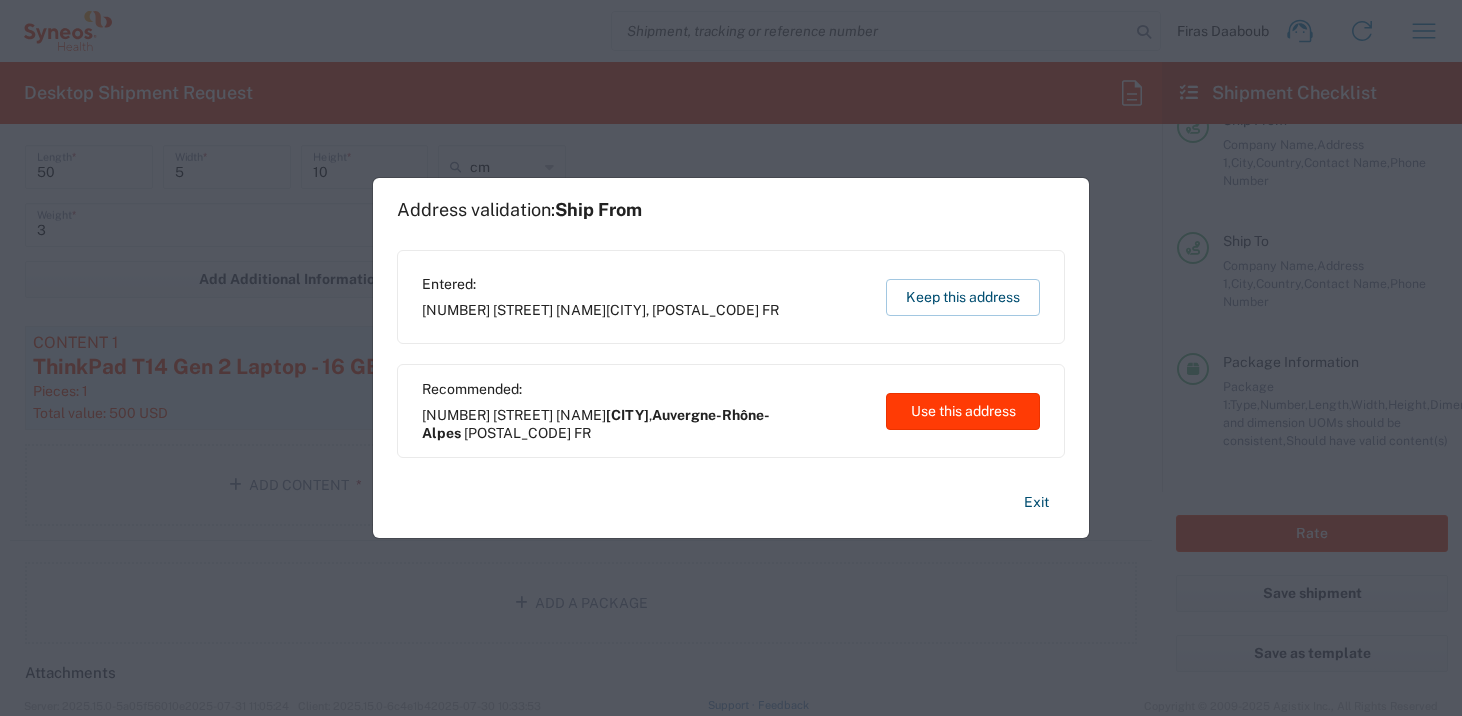 click on "Use this address" 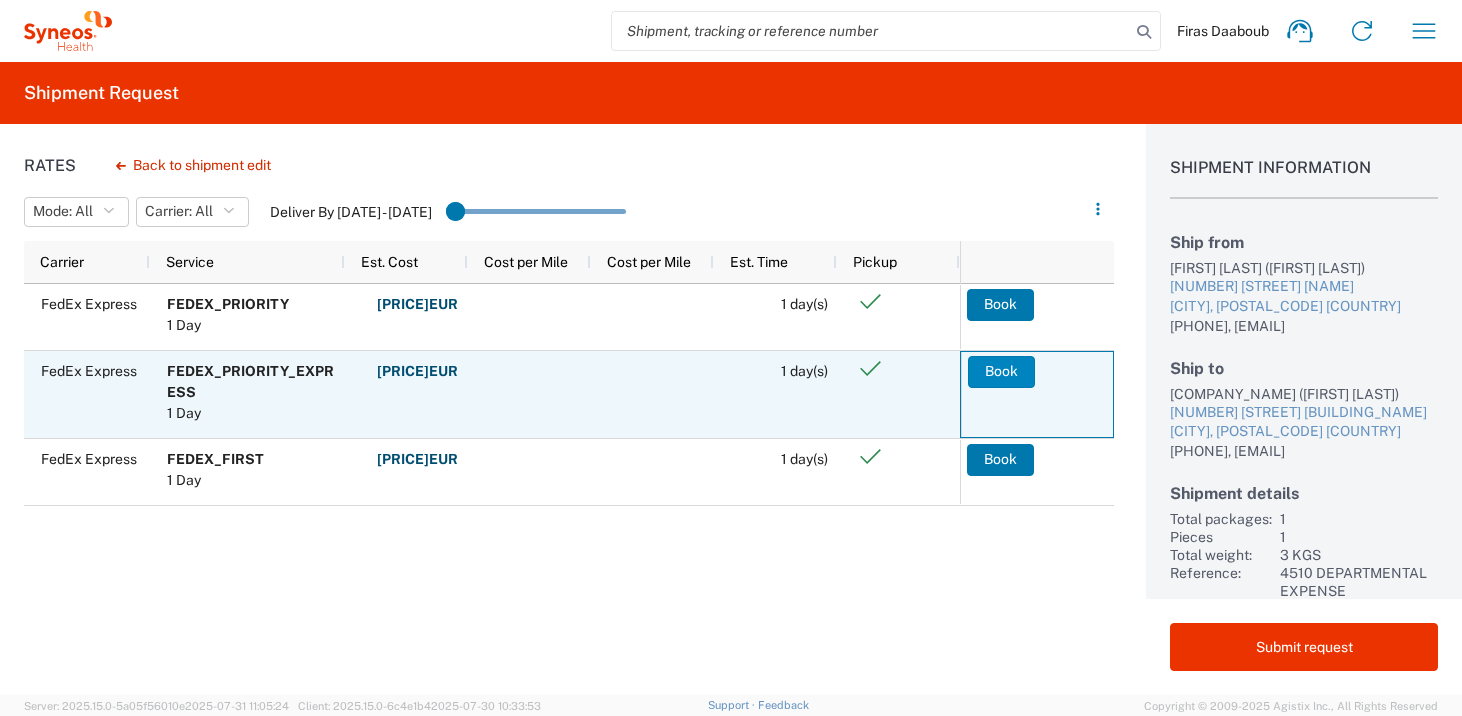 click on "Book" 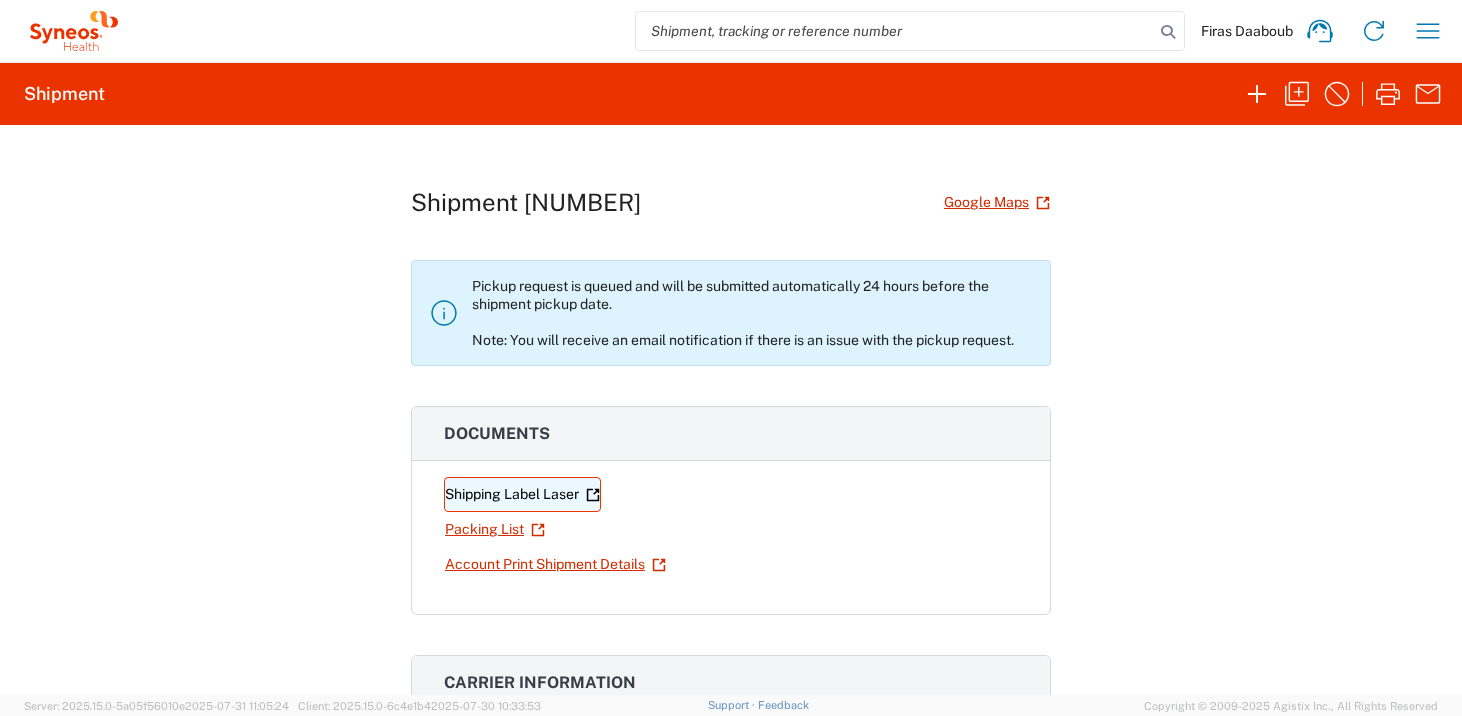 click on "Shipping Label Laser" 